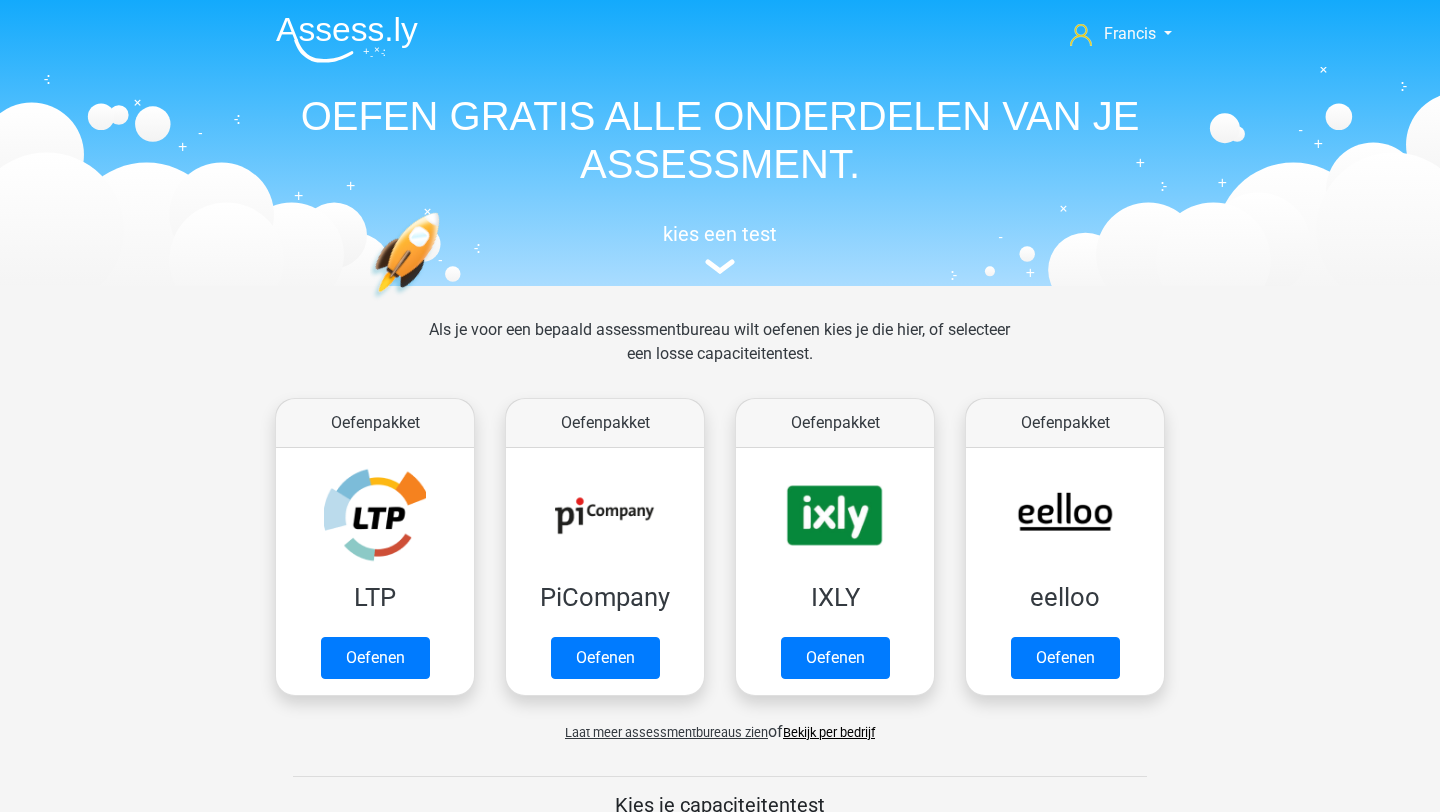 scroll, scrollTop: 0, scrollLeft: 0, axis: both 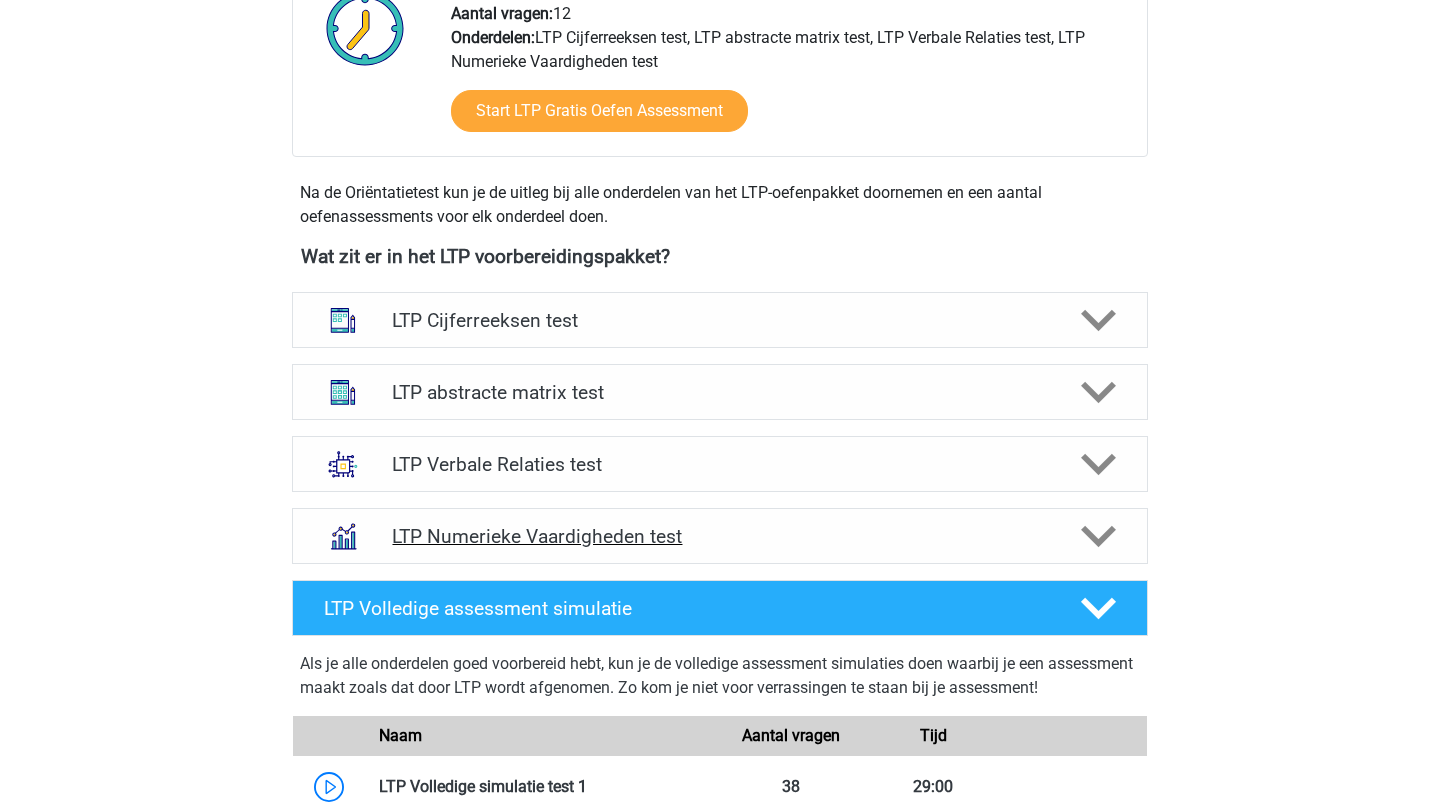click on "LTP Numerieke Vaardigheden test" at bounding box center (719, 536) 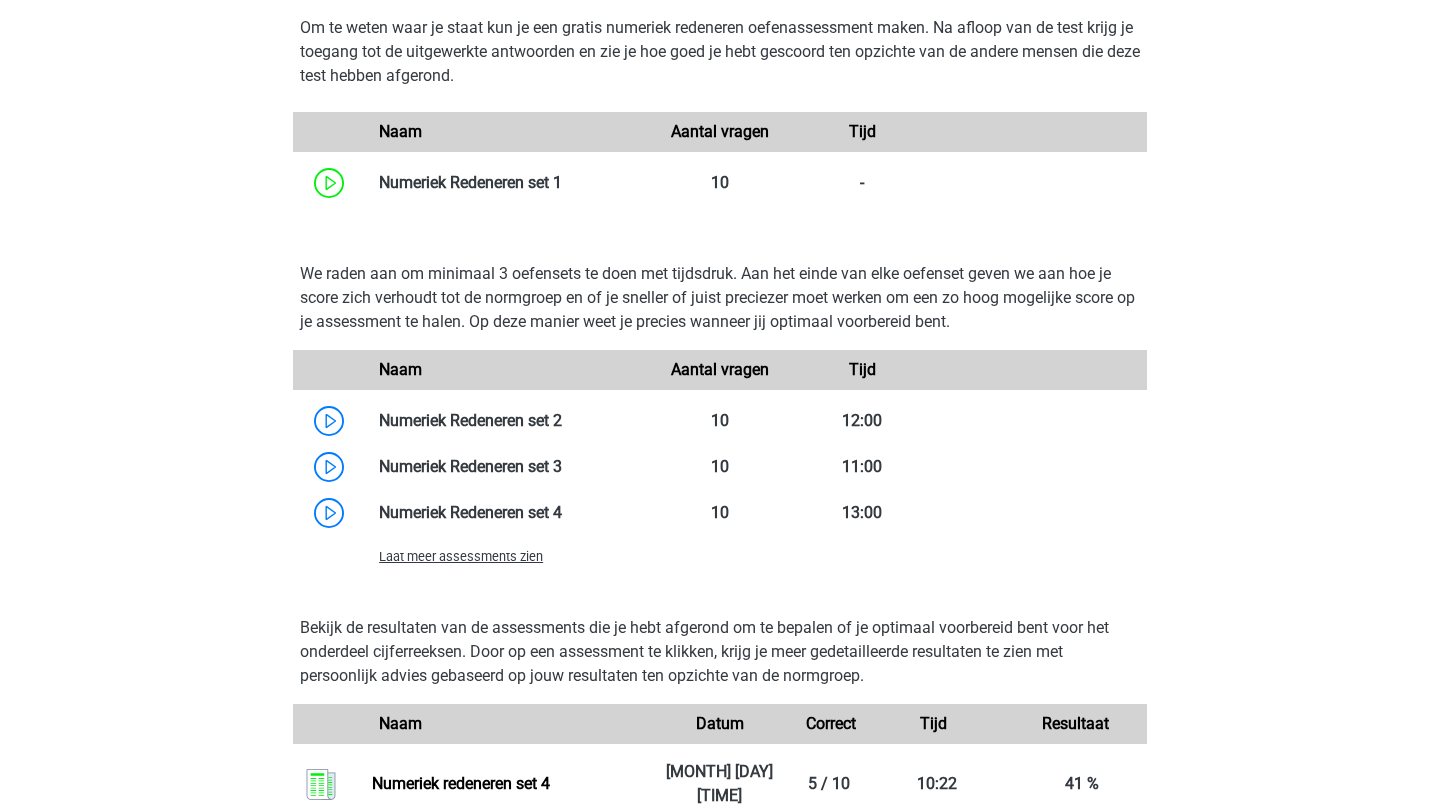 scroll, scrollTop: 1270, scrollLeft: 0, axis: vertical 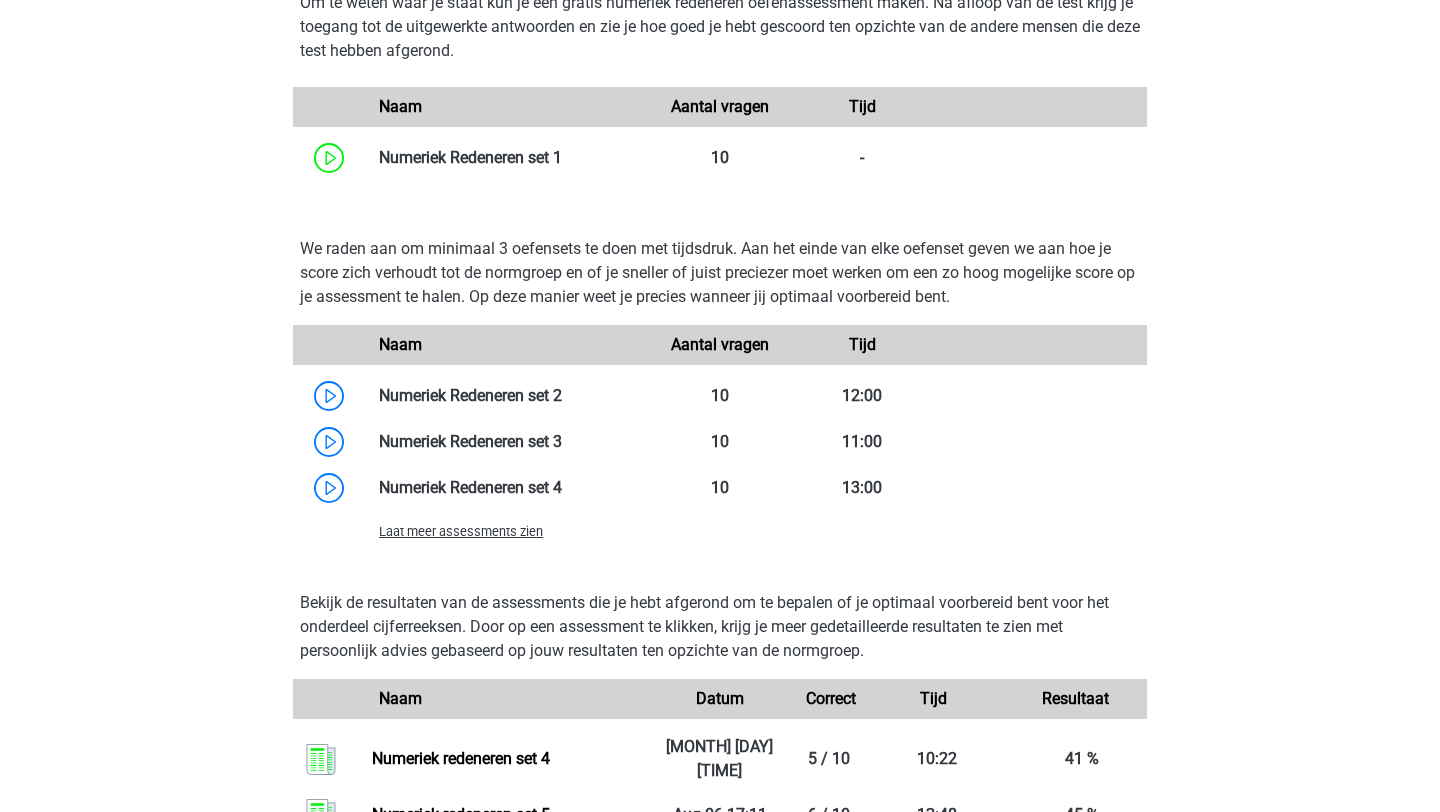 click on "Laat meer assessments zien" at bounding box center (461, 531) 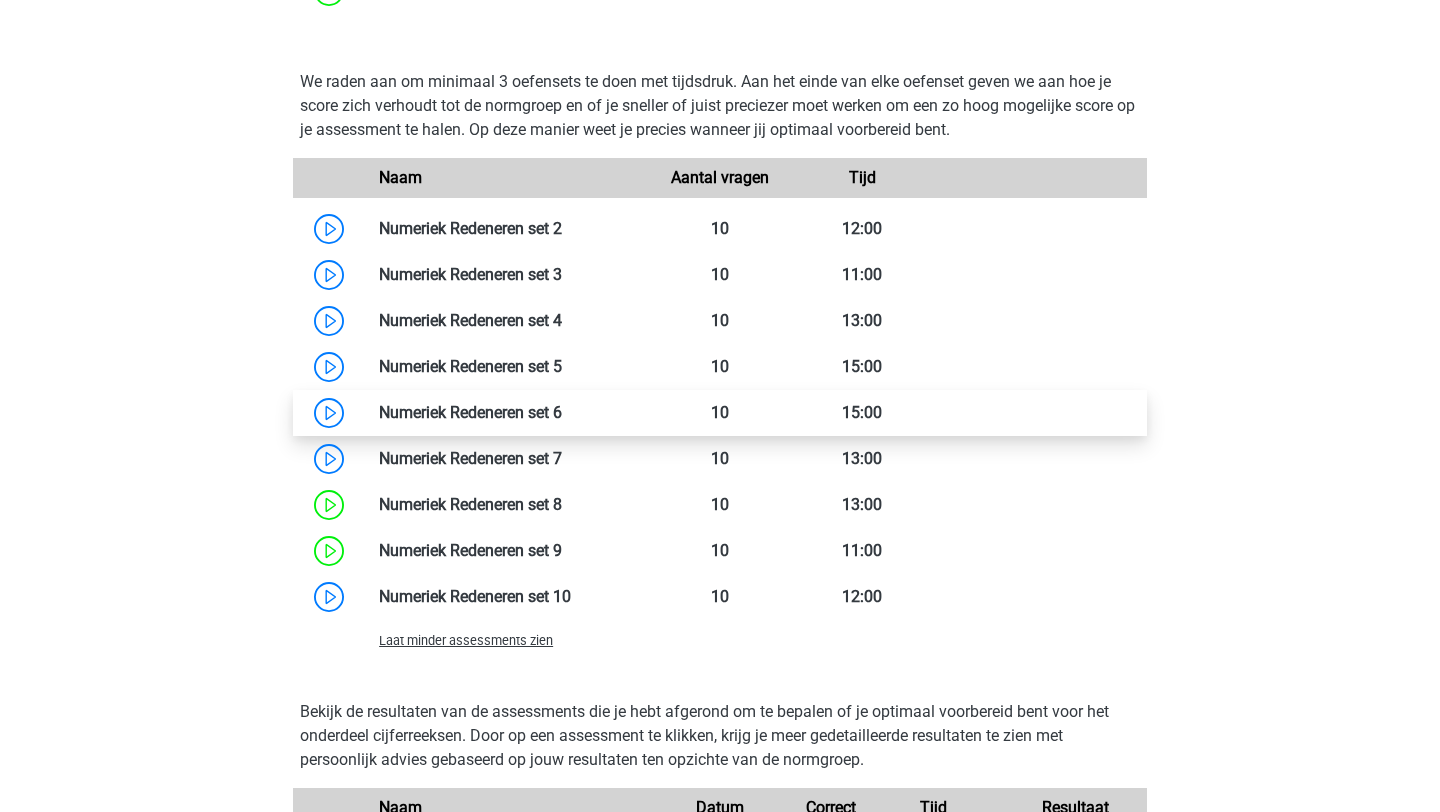 scroll, scrollTop: 1431, scrollLeft: 0, axis: vertical 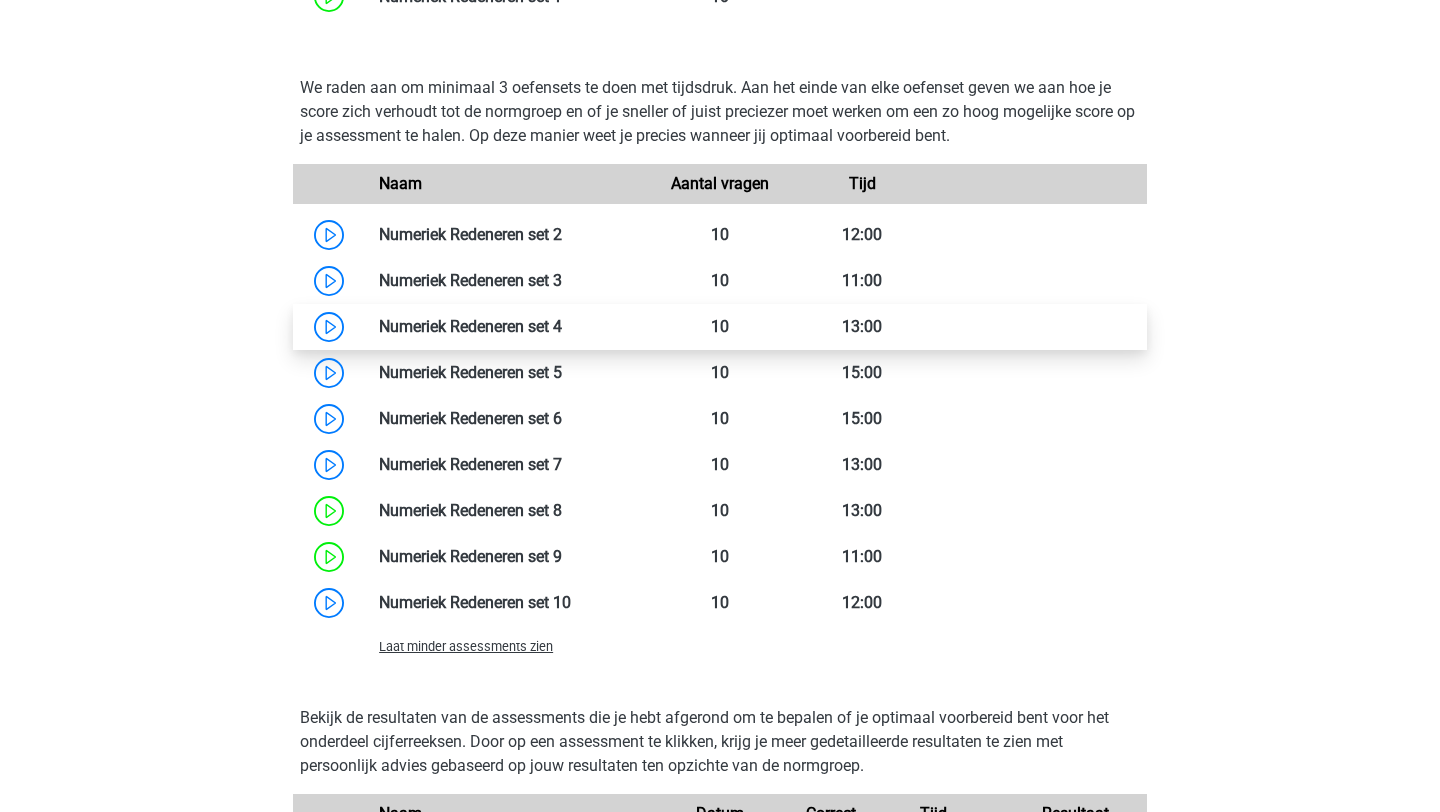 click at bounding box center (562, 326) 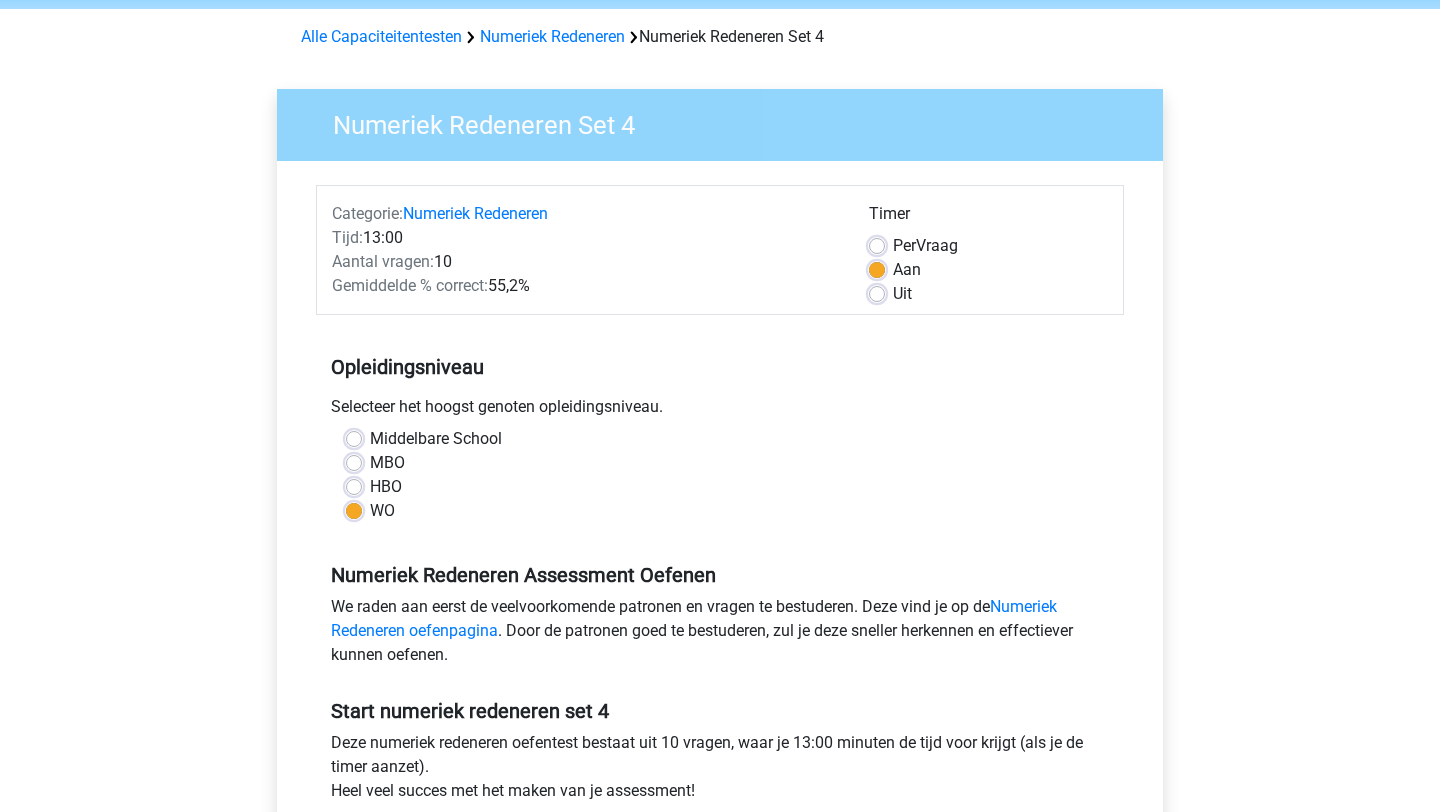 scroll, scrollTop: 209, scrollLeft: 0, axis: vertical 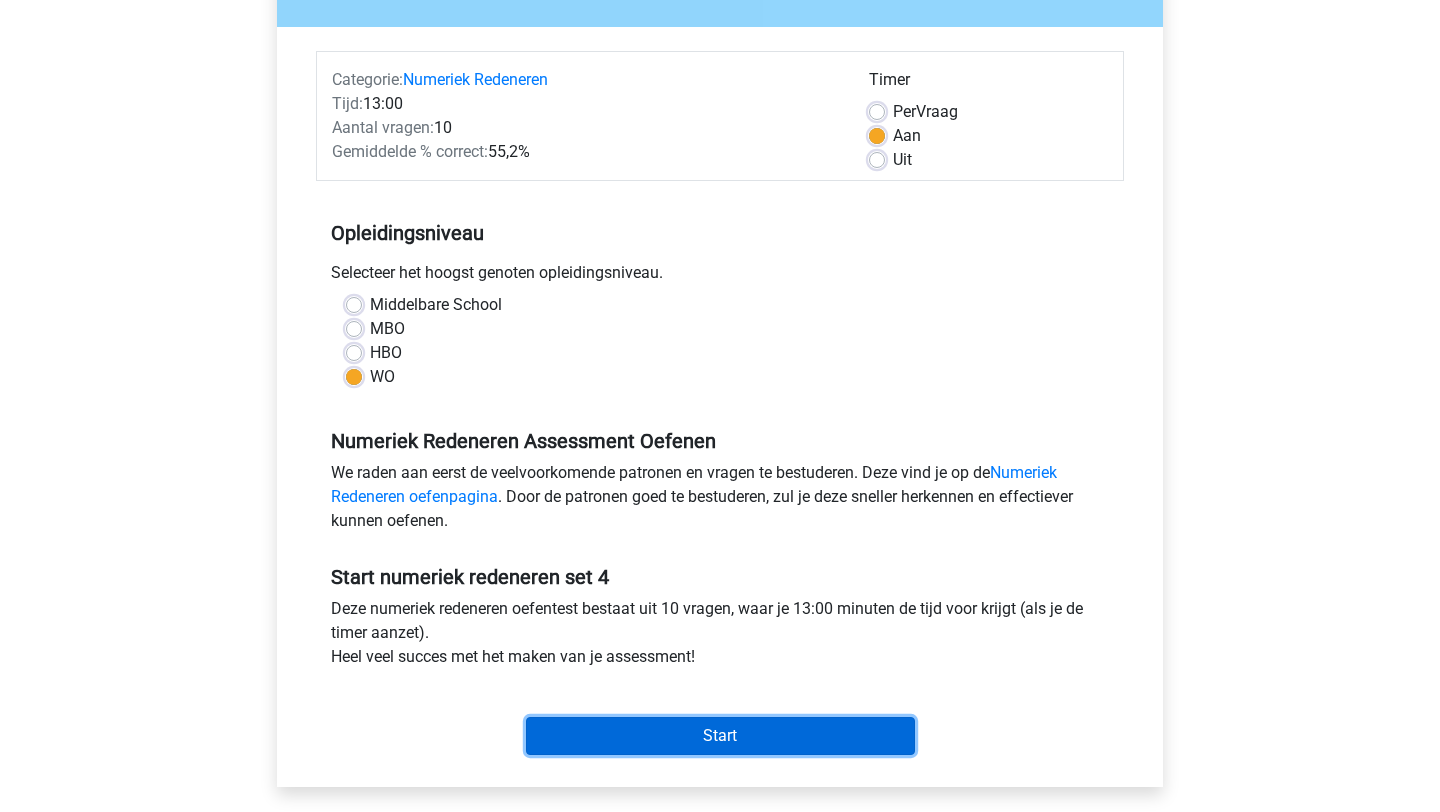 click on "Start" at bounding box center [720, 736] 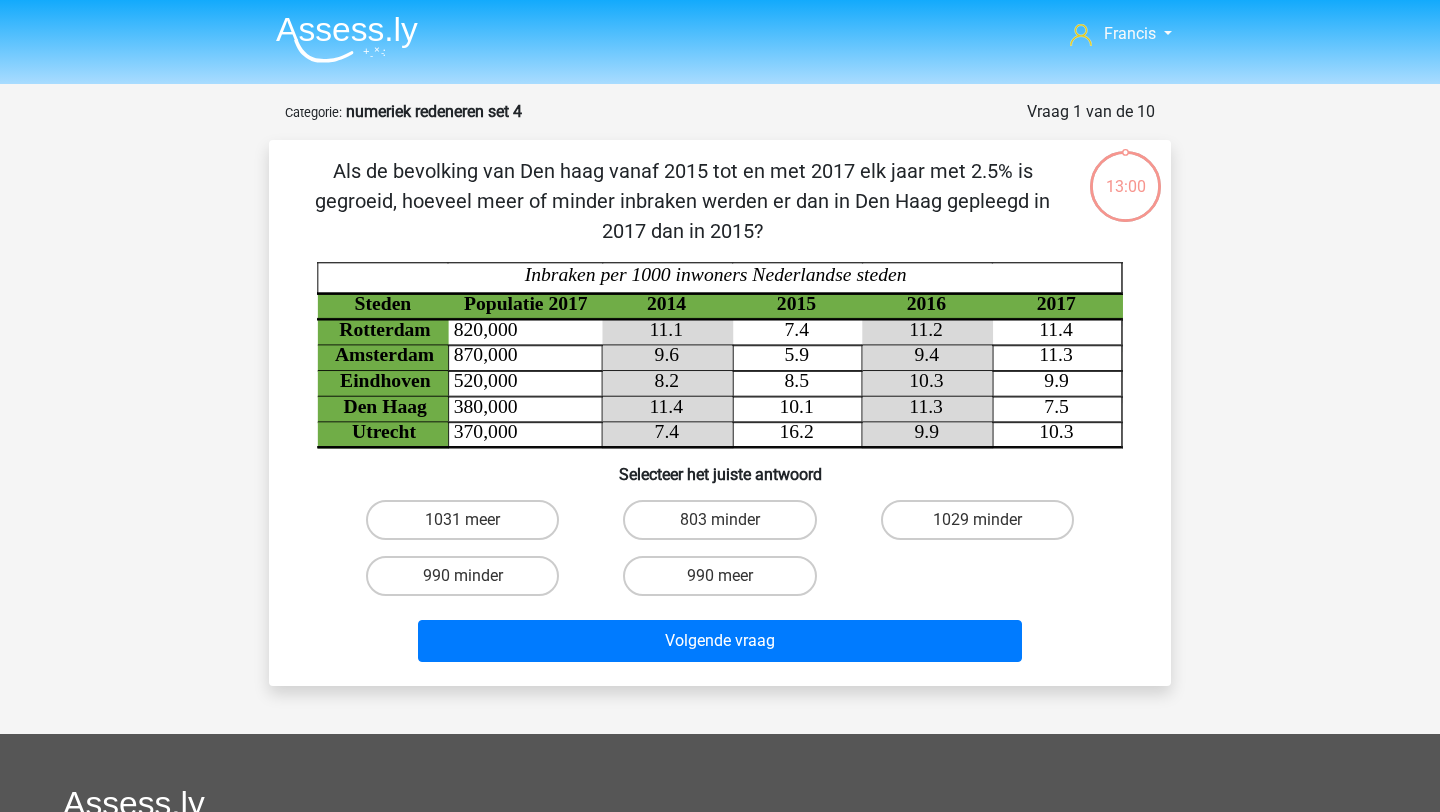 scroll, scrollTop: 0, scrollLeft: 0, axis: both 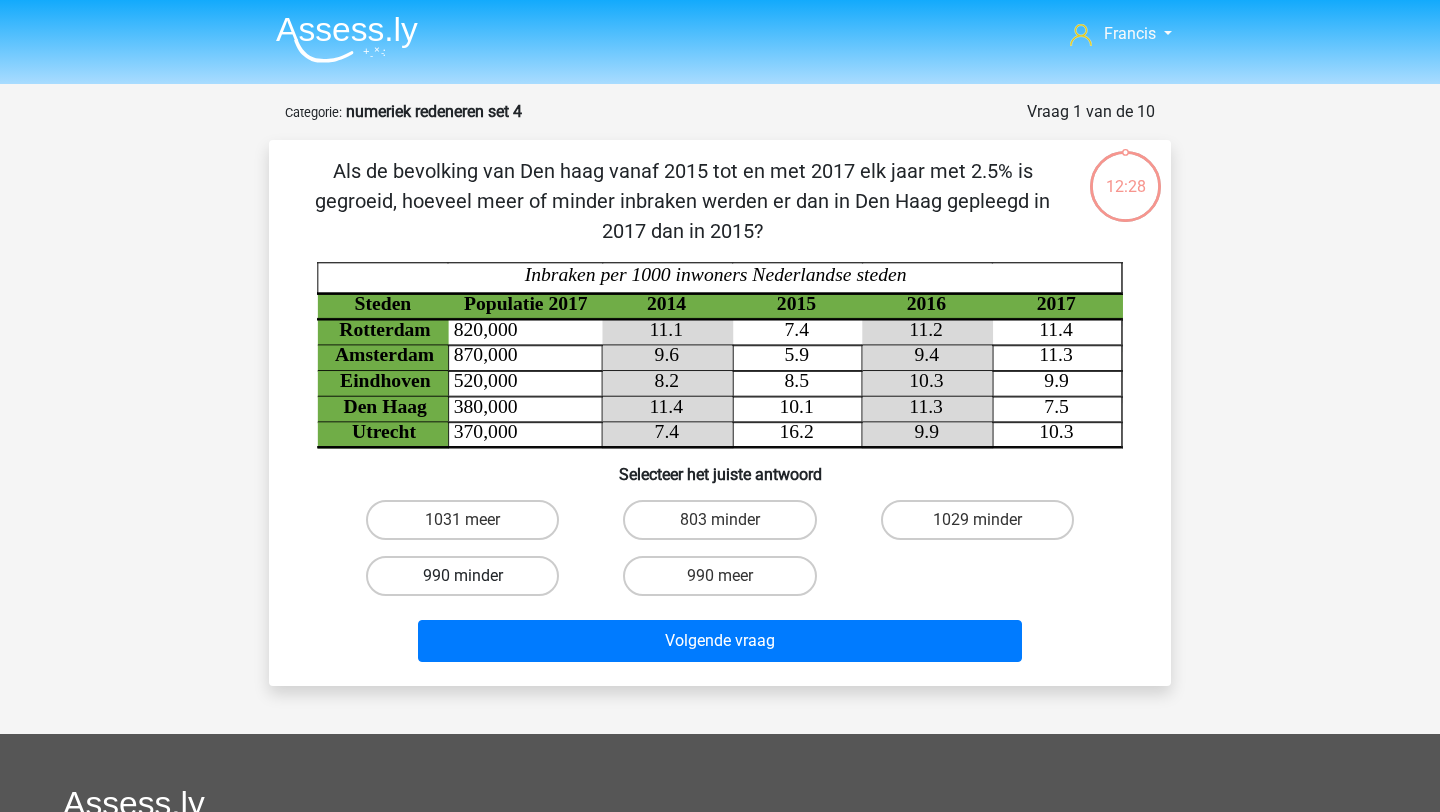 click on "990 minder" at bounding box center (462, 576) 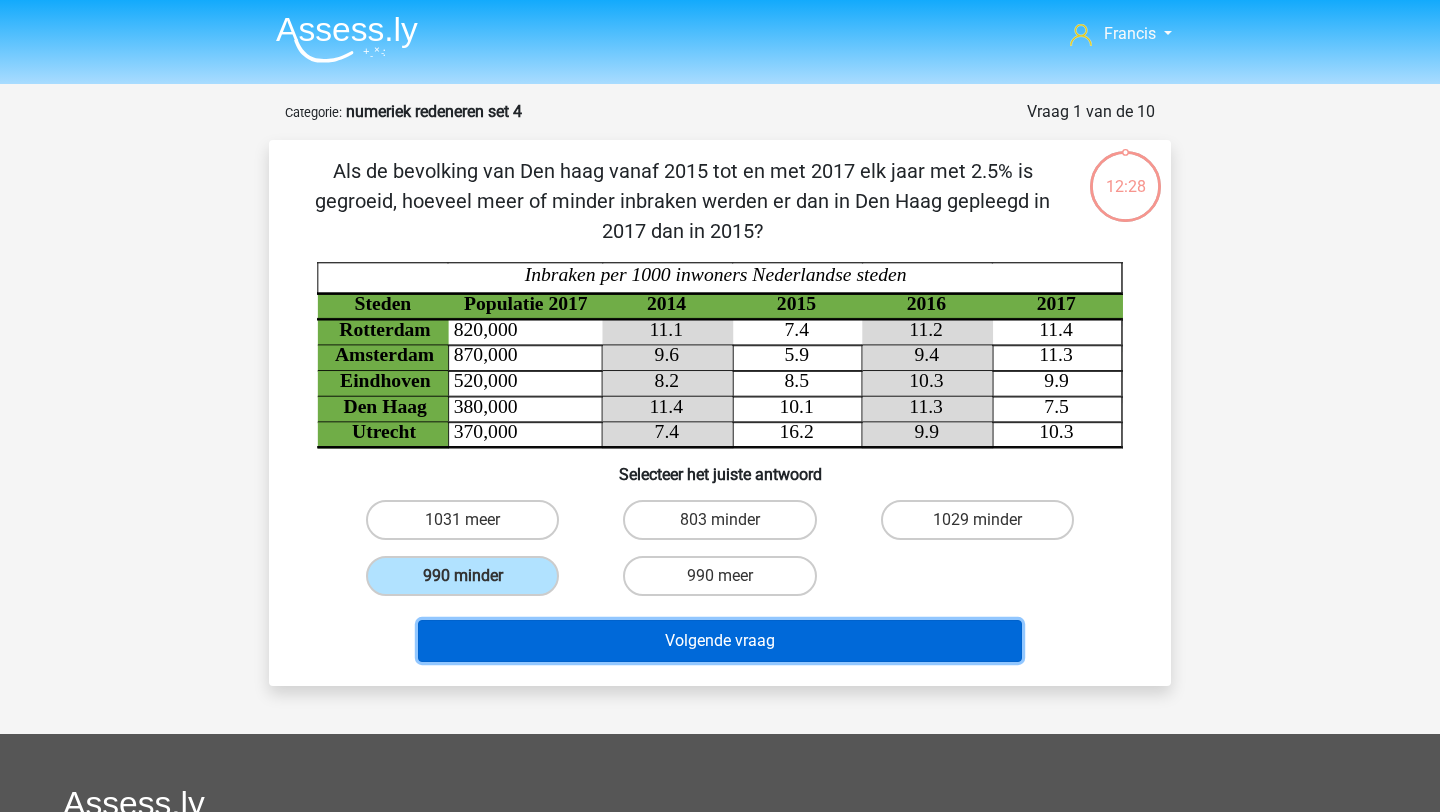 click on "Volgende vraag" at bounding box center [720, 641] 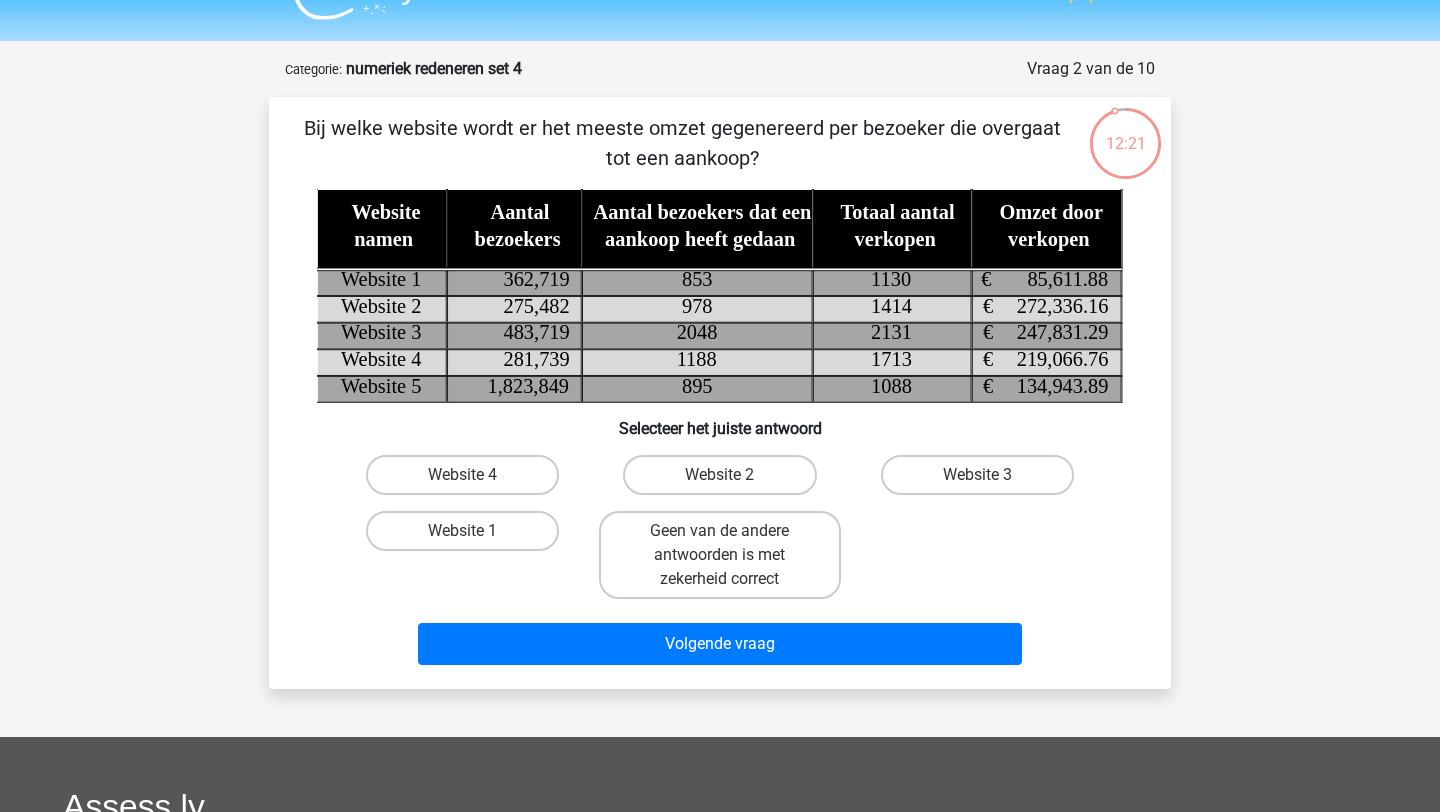 scroll, scrollTop: 40, scrollLeft: 0, axis: vertical 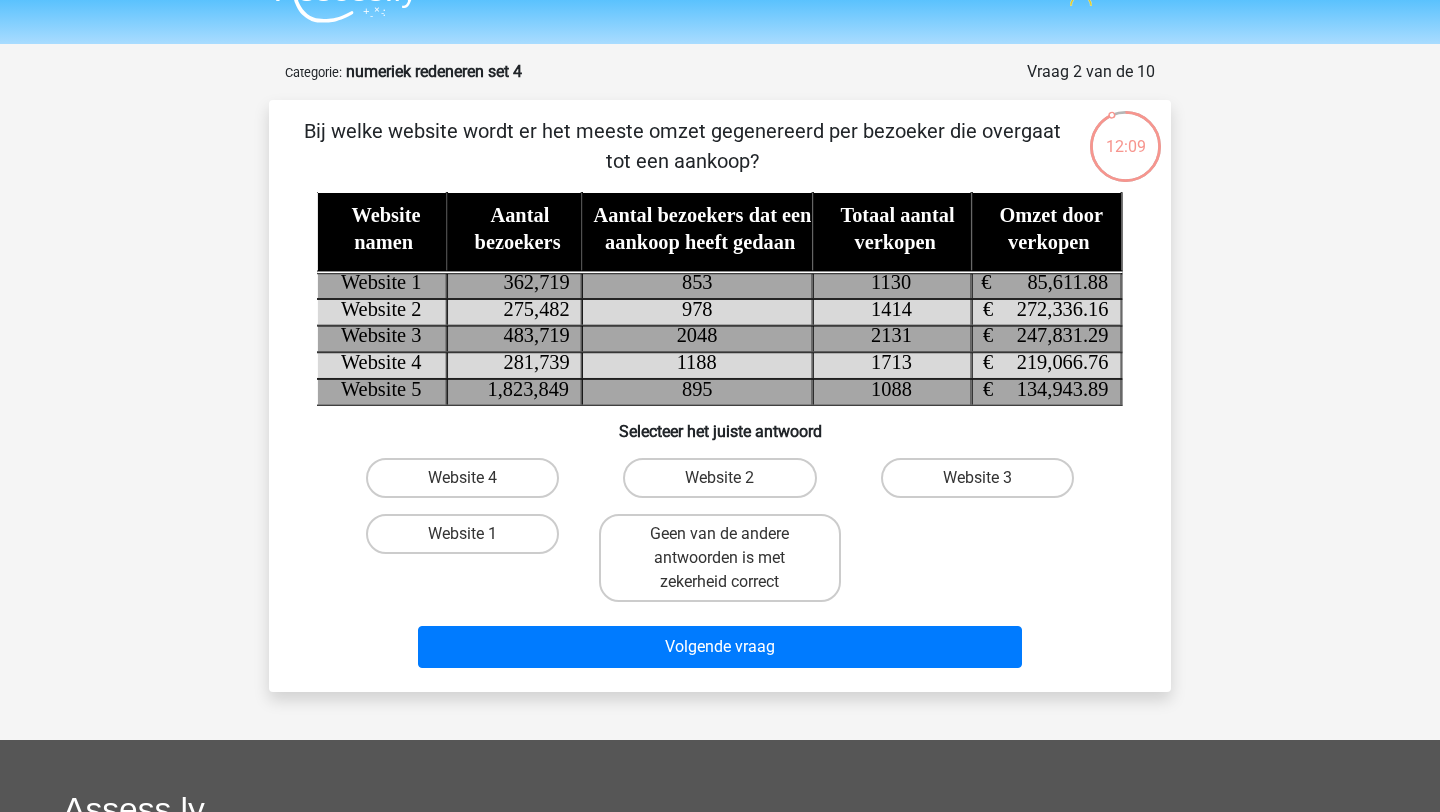 click on "Website 2" at bounding box center [719, 478] 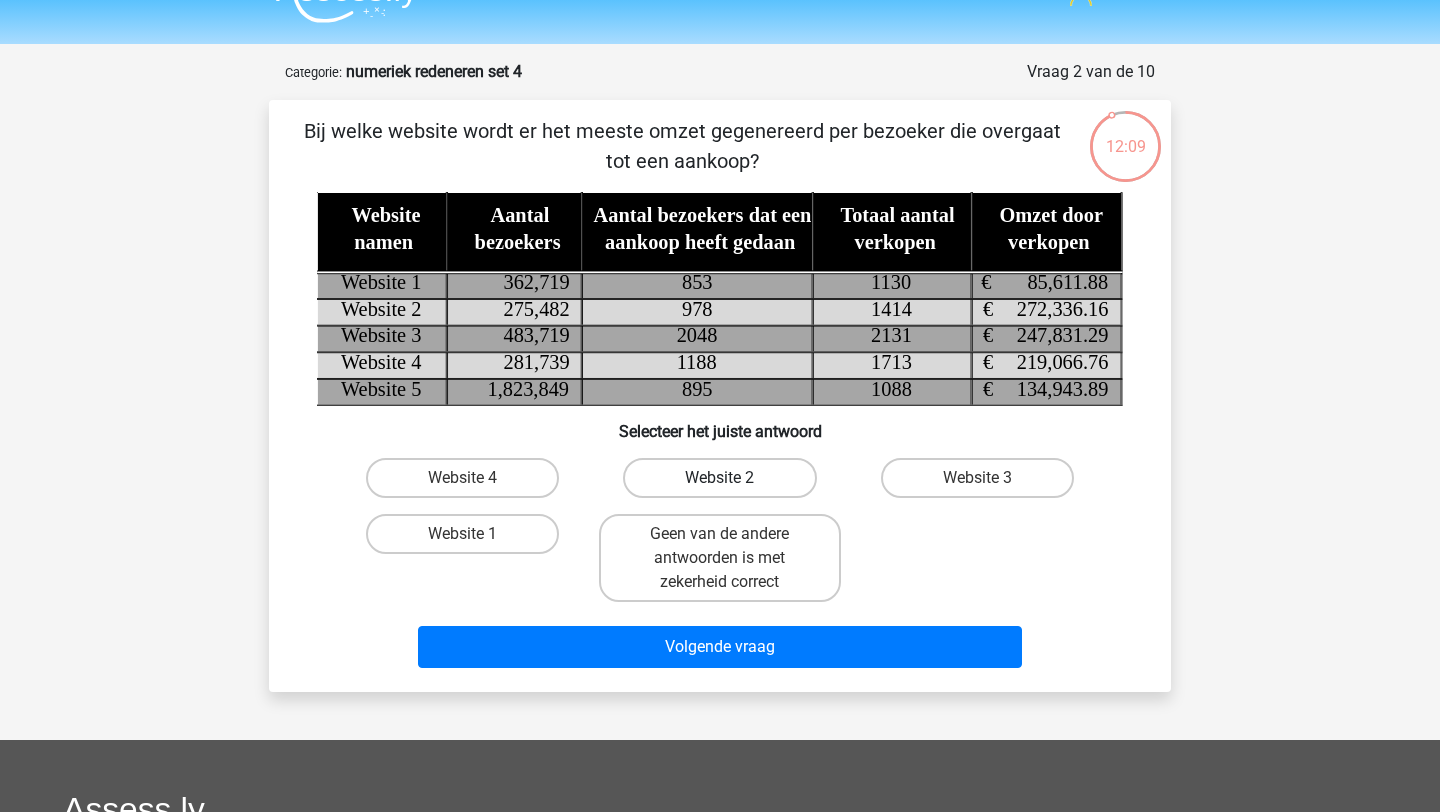click on "Website 2" at bounding box center [719, 478] 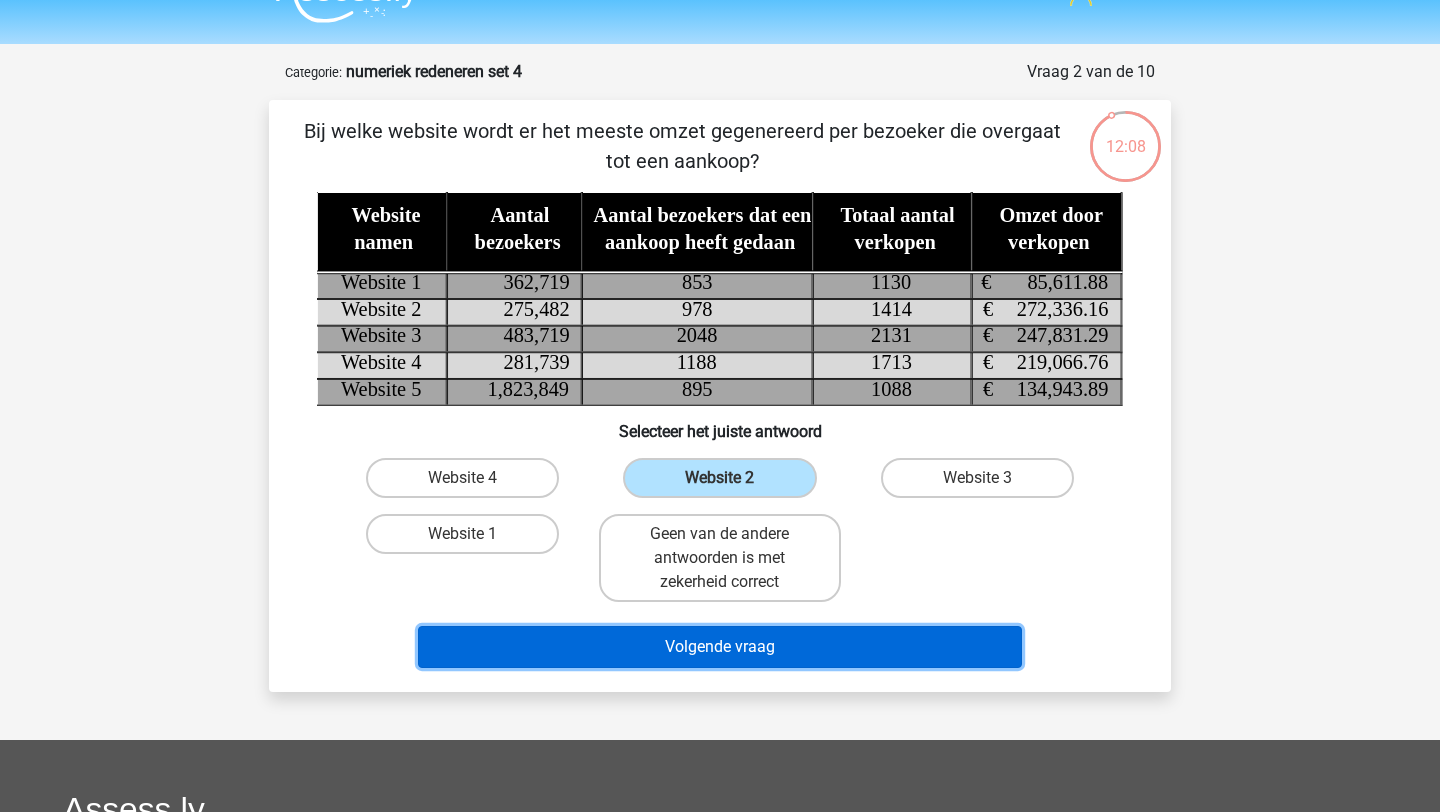 click on "Volgende vraag" at bounding box center [720, 647] 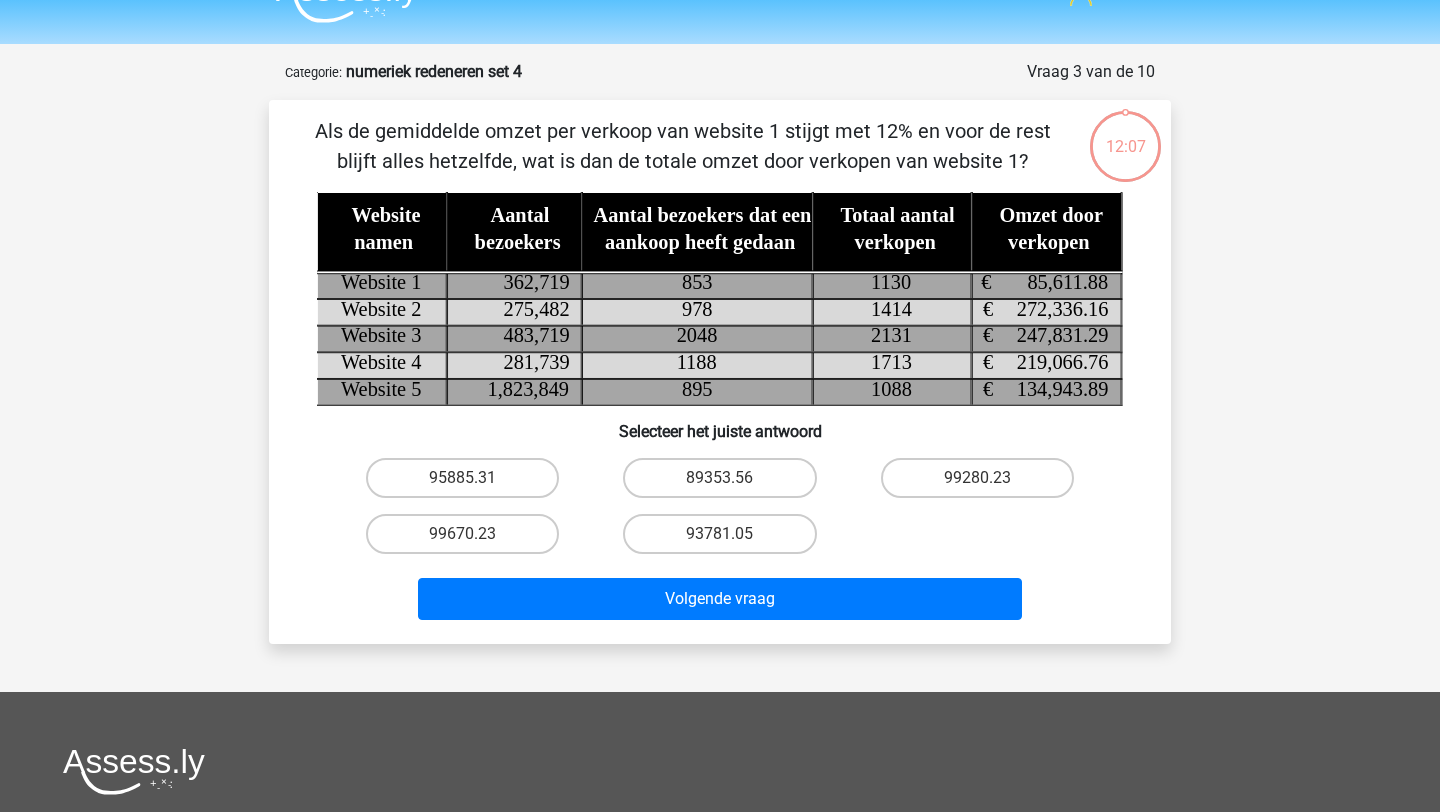 scroll, scrollTop: 100, scrollLeft: 0, axis: vertical 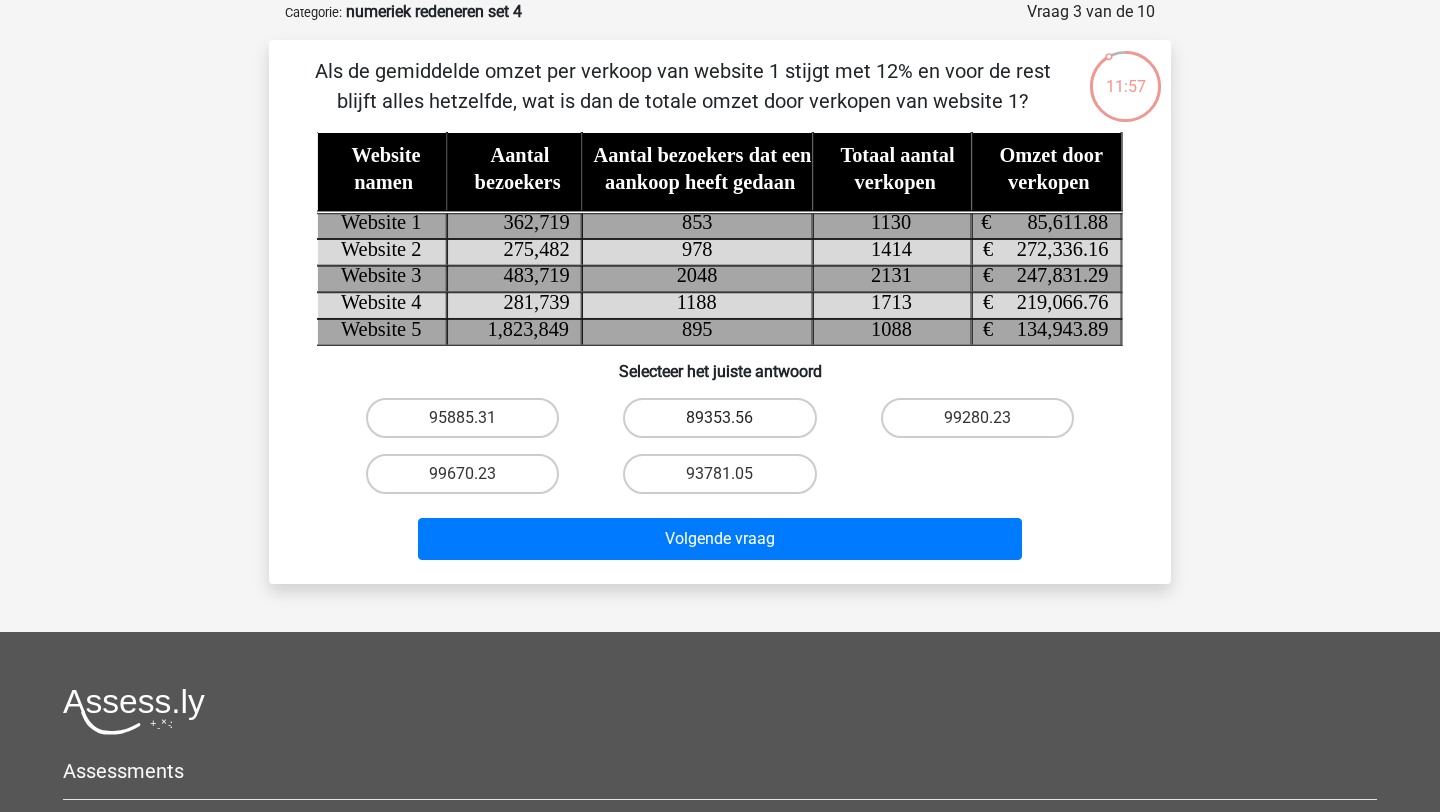 click on "89353.56" at bounding box center [719, 418] 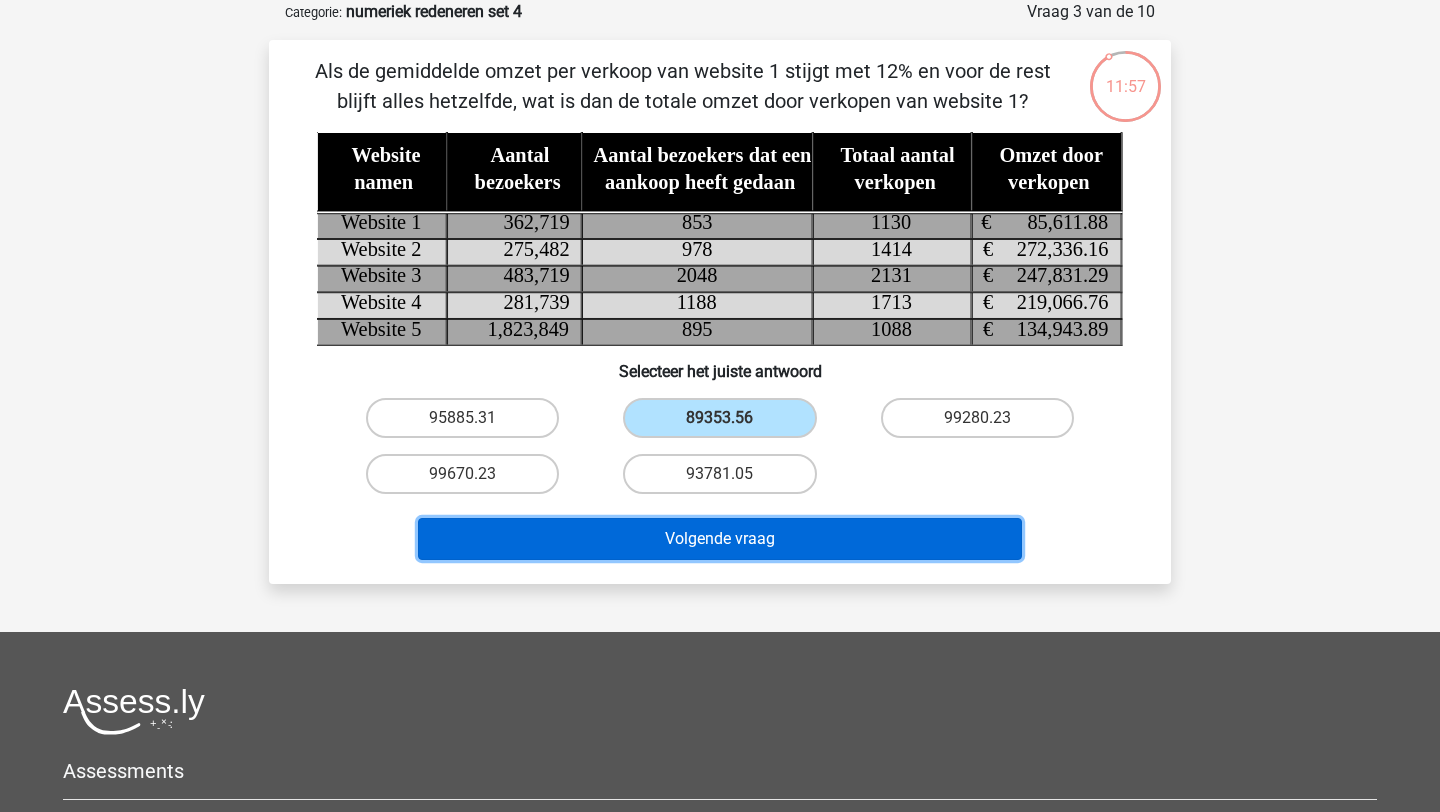 click on "Volgende vraag" at bounding box center (720, 539) 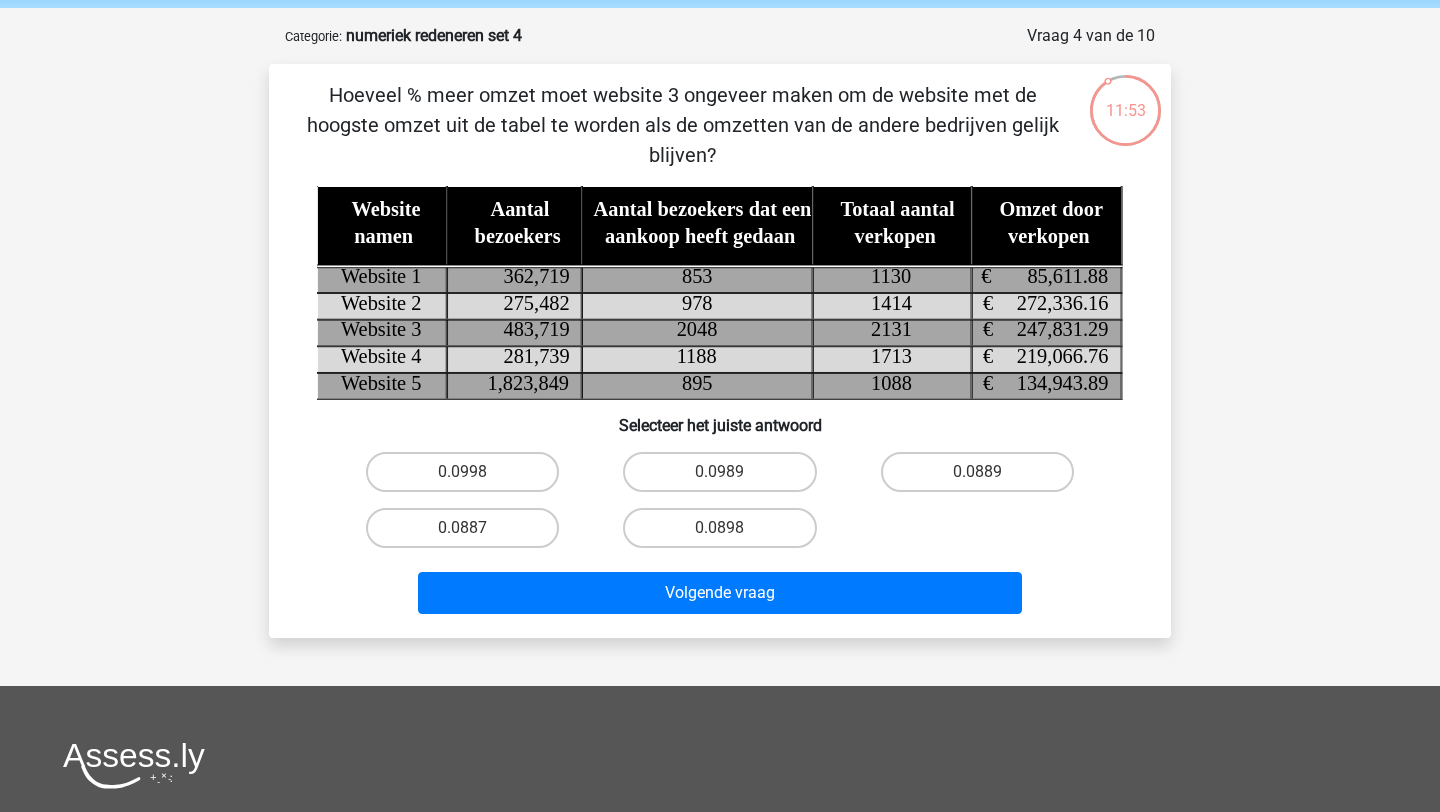 scroll, scrollTop: 77, scrollLeft: 0, axis: vertical 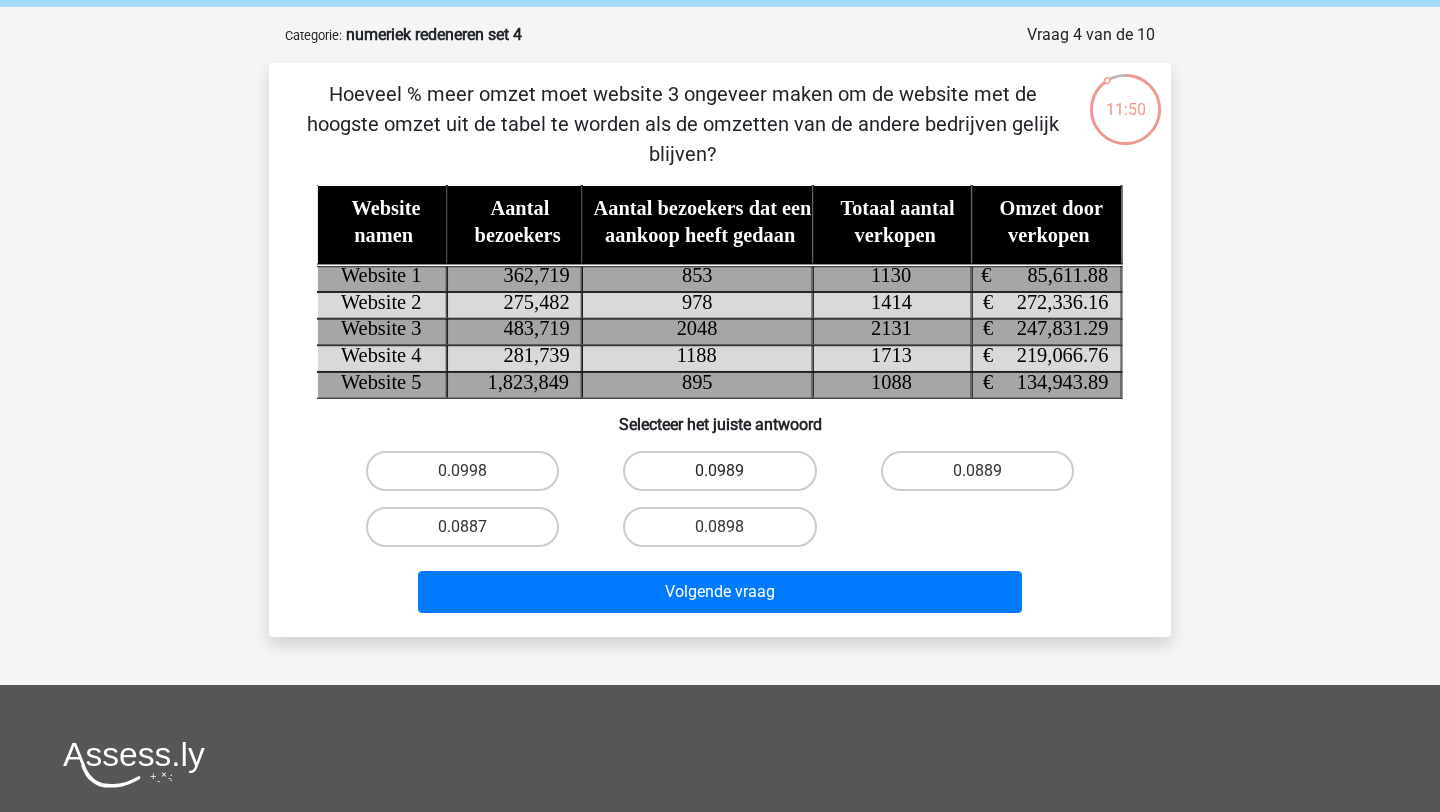 click on "0.0989" at bounding box center [719, 471] 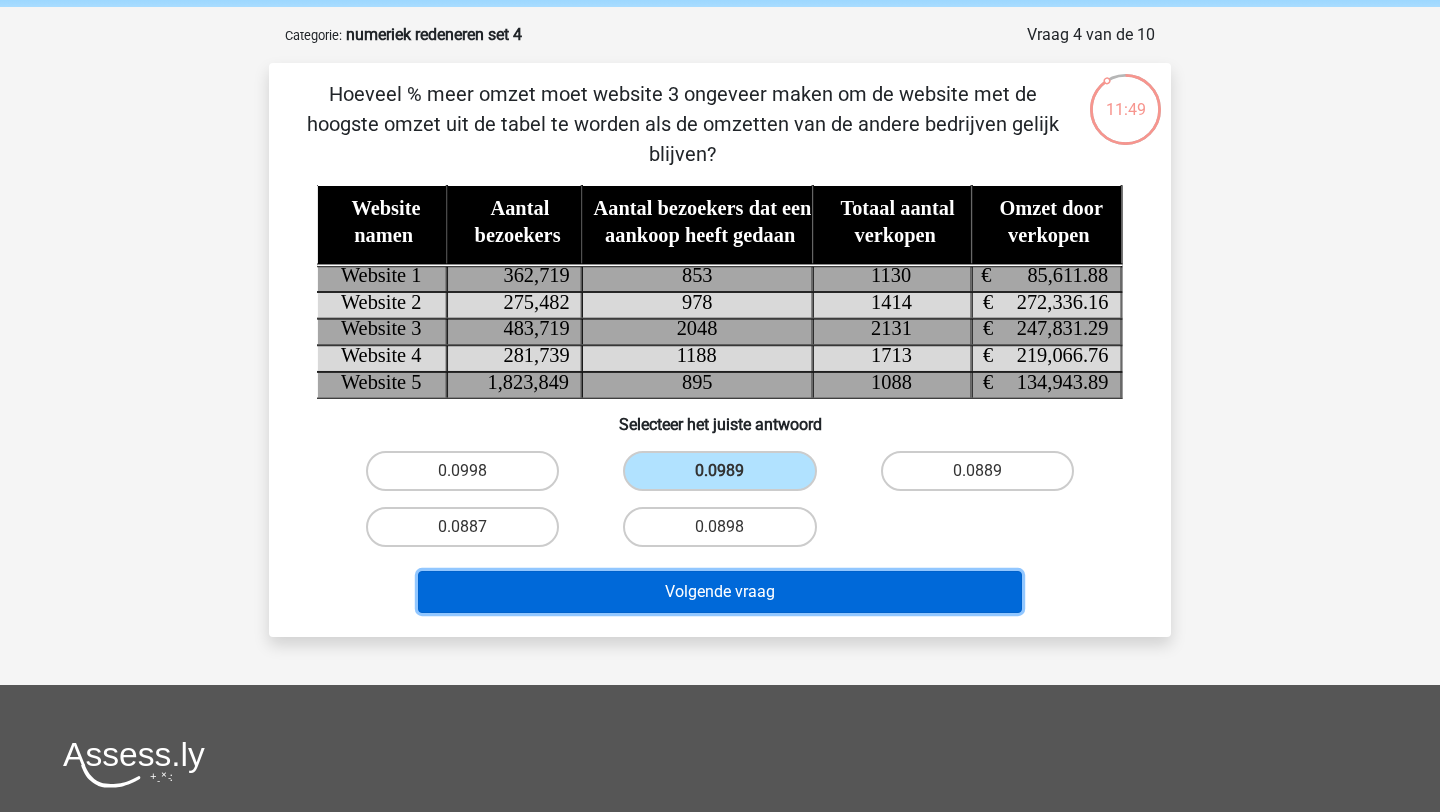 click on "Volgende vraag" at bounding box center (720, 592) 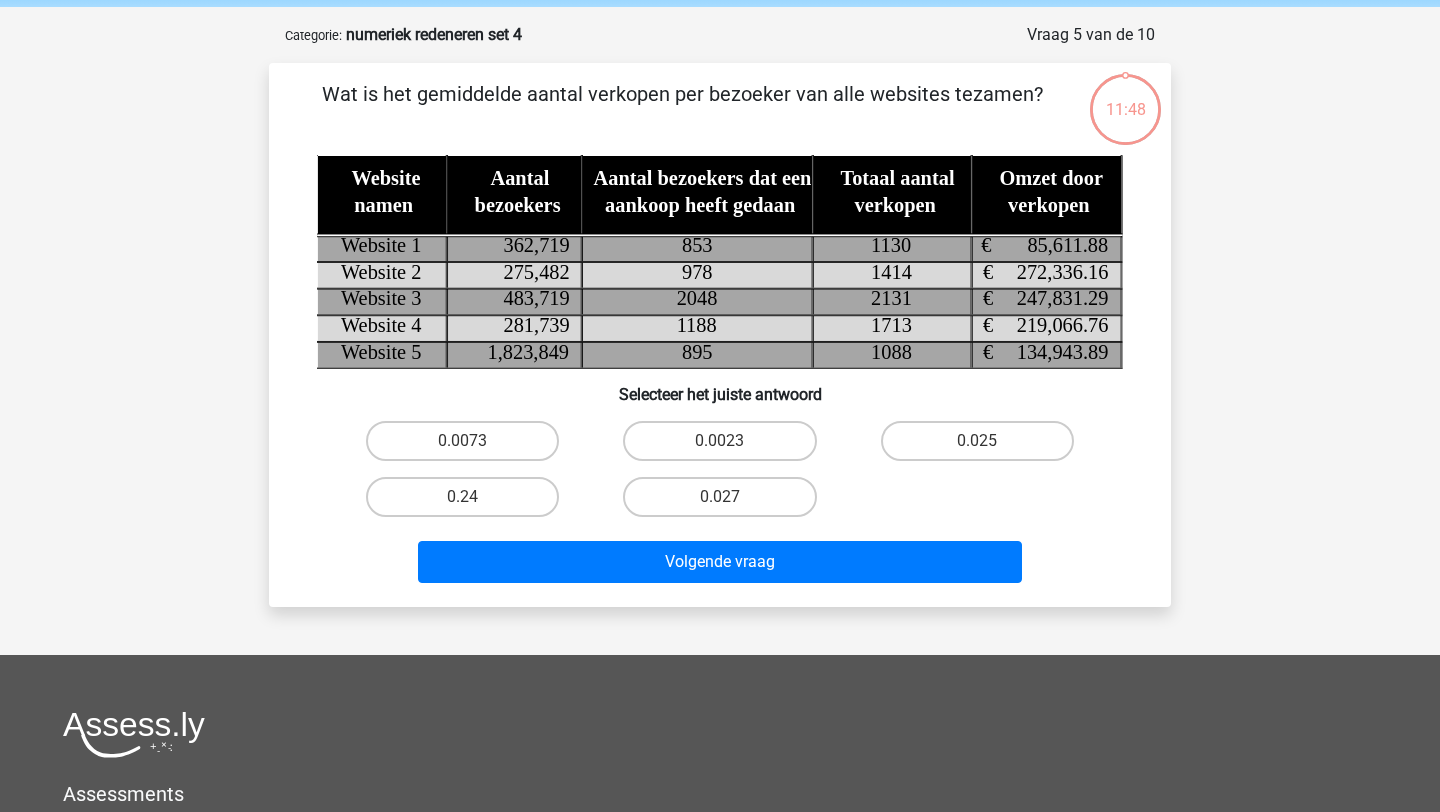 scroll, scrollTop: 100, scrollLeft: 0, axis: vertical 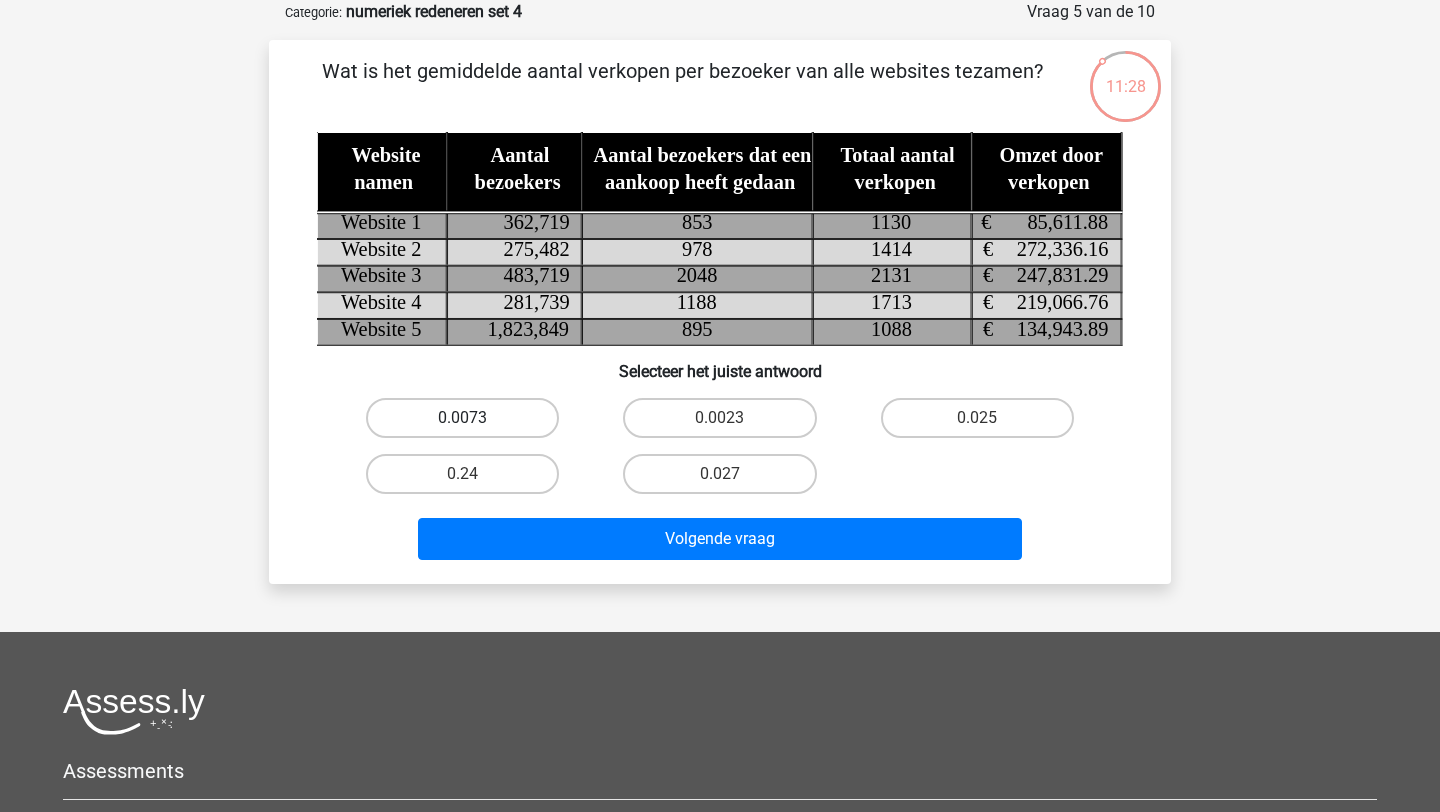 click on "0.0073" at bounding box center [462, 418] 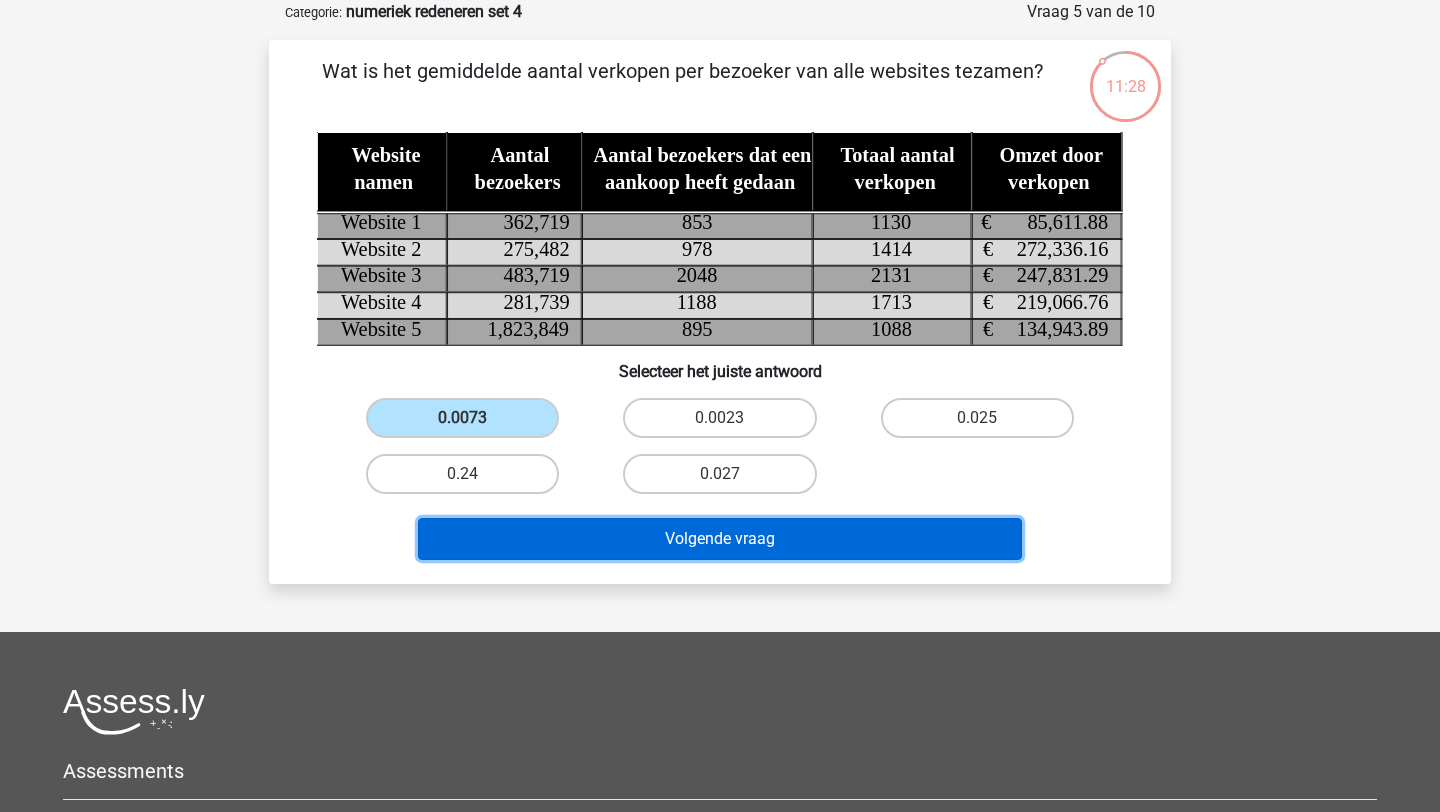 click on "Volgende vraag" at bounding box center [720, 539] 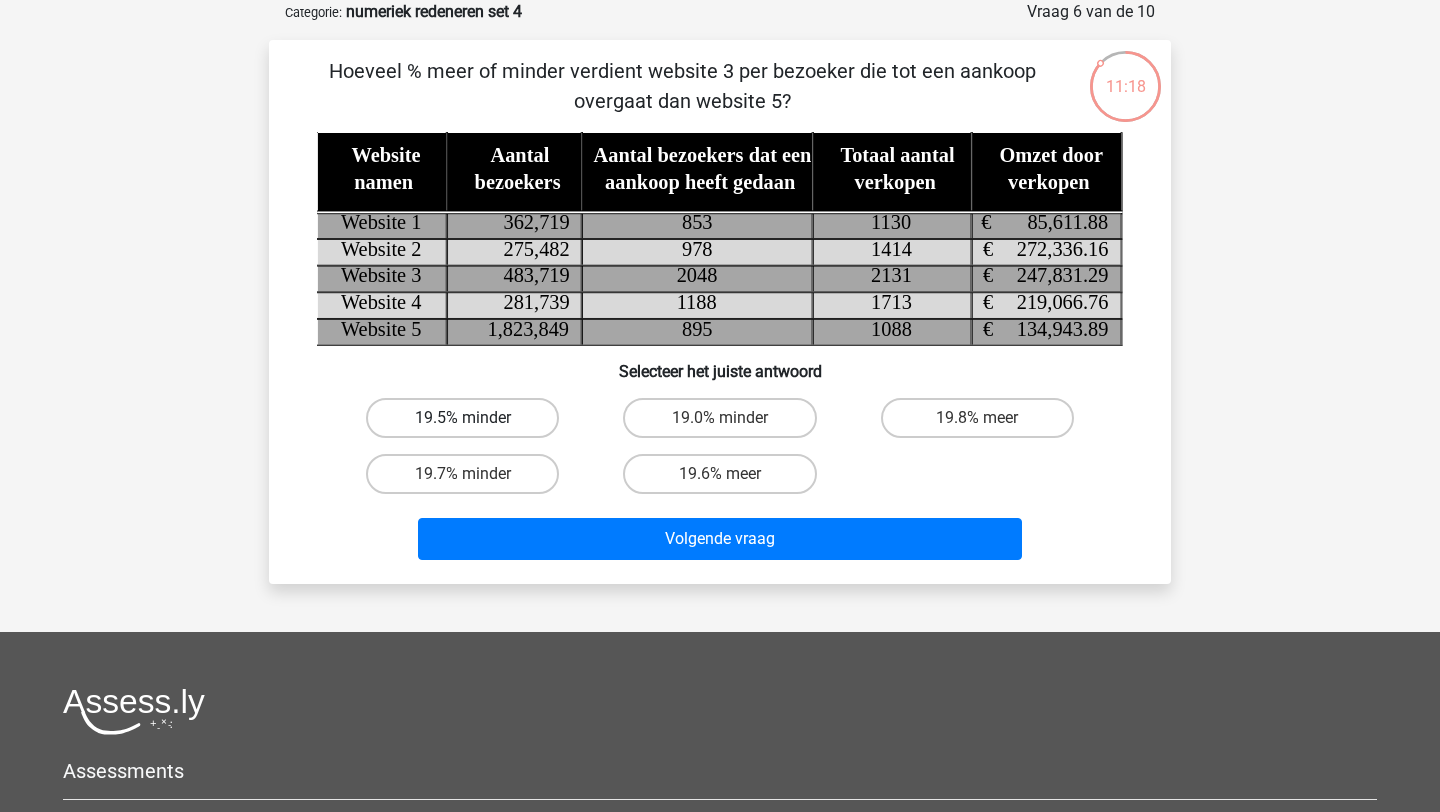 click on "19.5% minder" at bounding box center (462, 418) 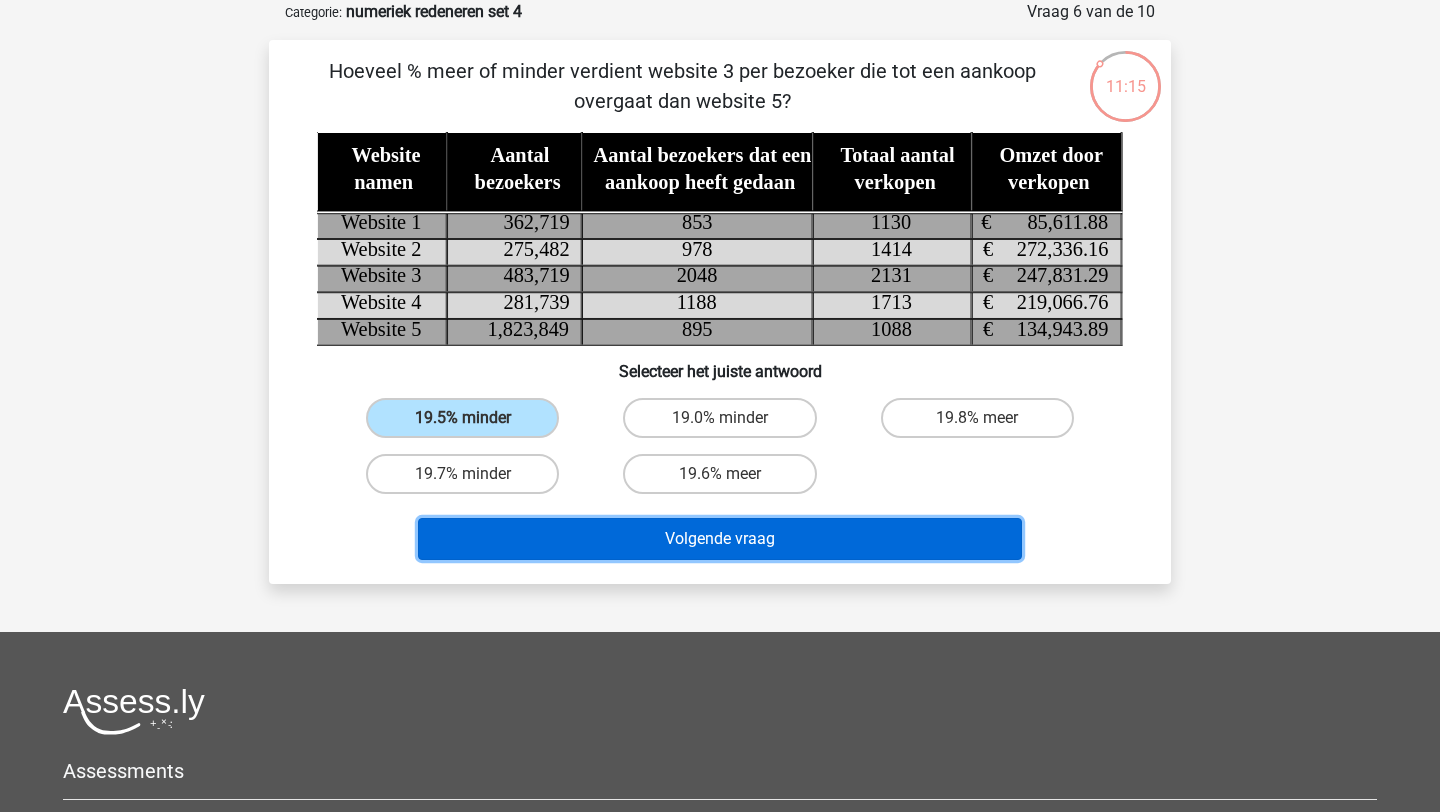 click on "Volgende vraag" at bounding box center [720, 539] 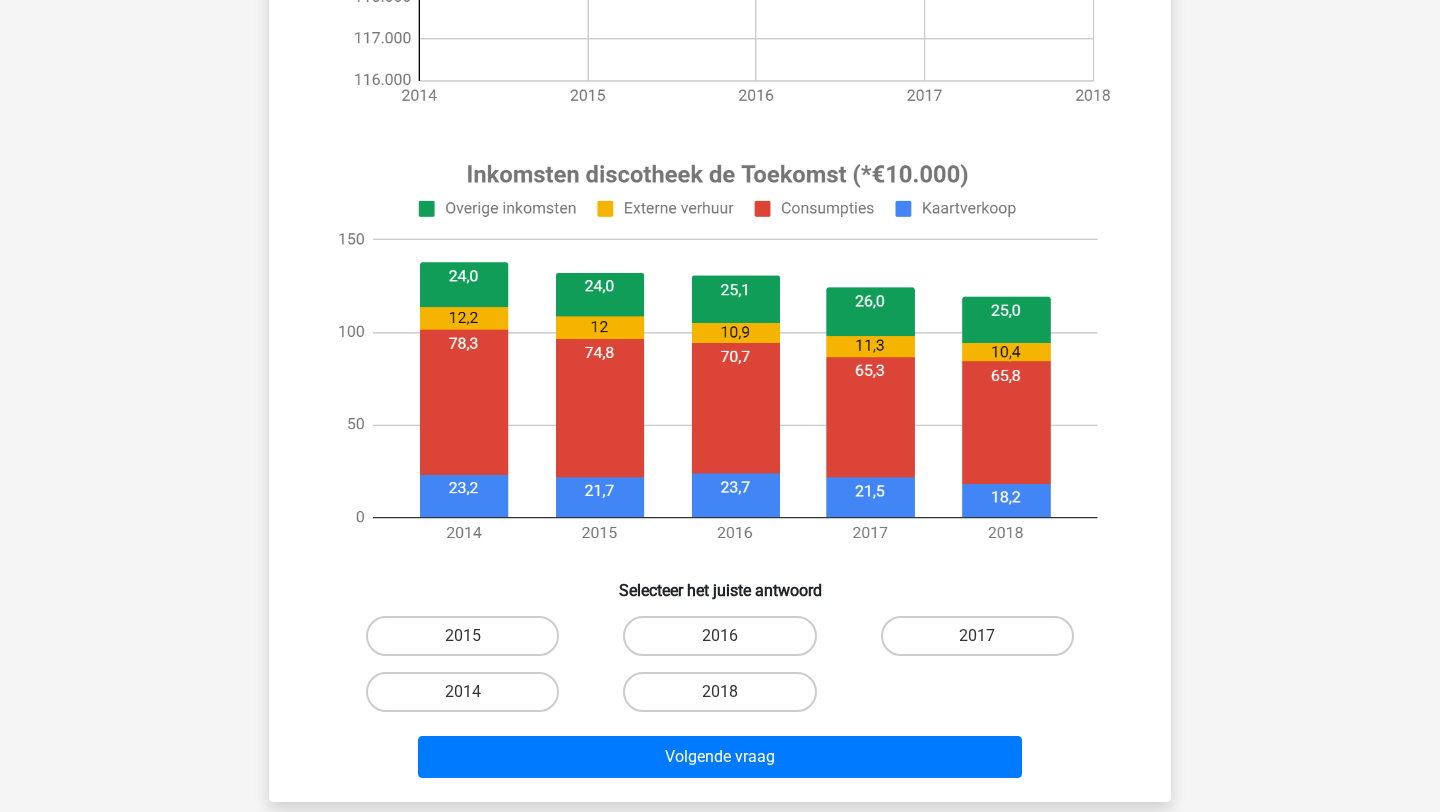 scroll, scrollTop: 604, scrollLeft: 0, axis: vertical 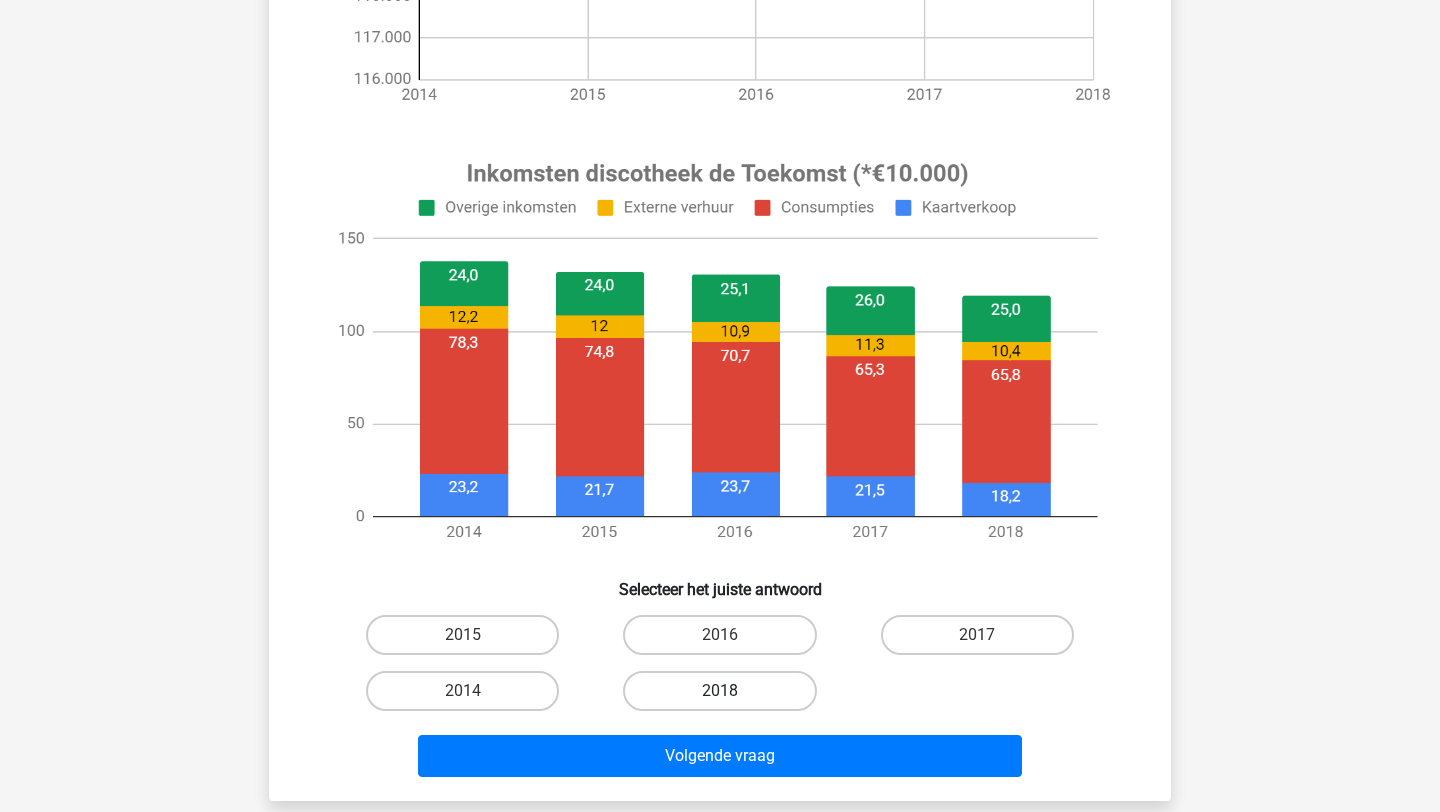 click on "2018" at bounding box center [719, 691] 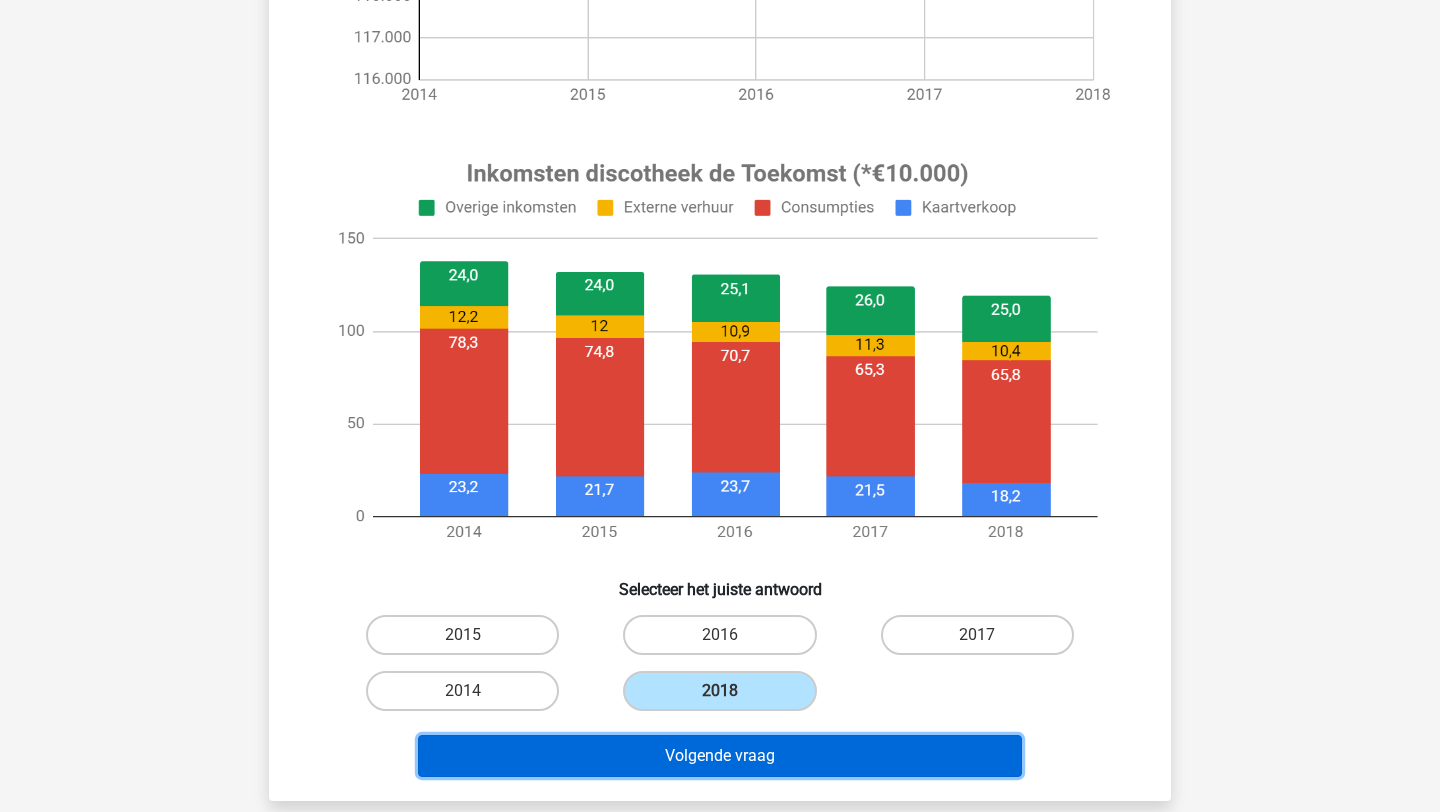 click on "Volgende vraag" at bounding box center [720, 756] 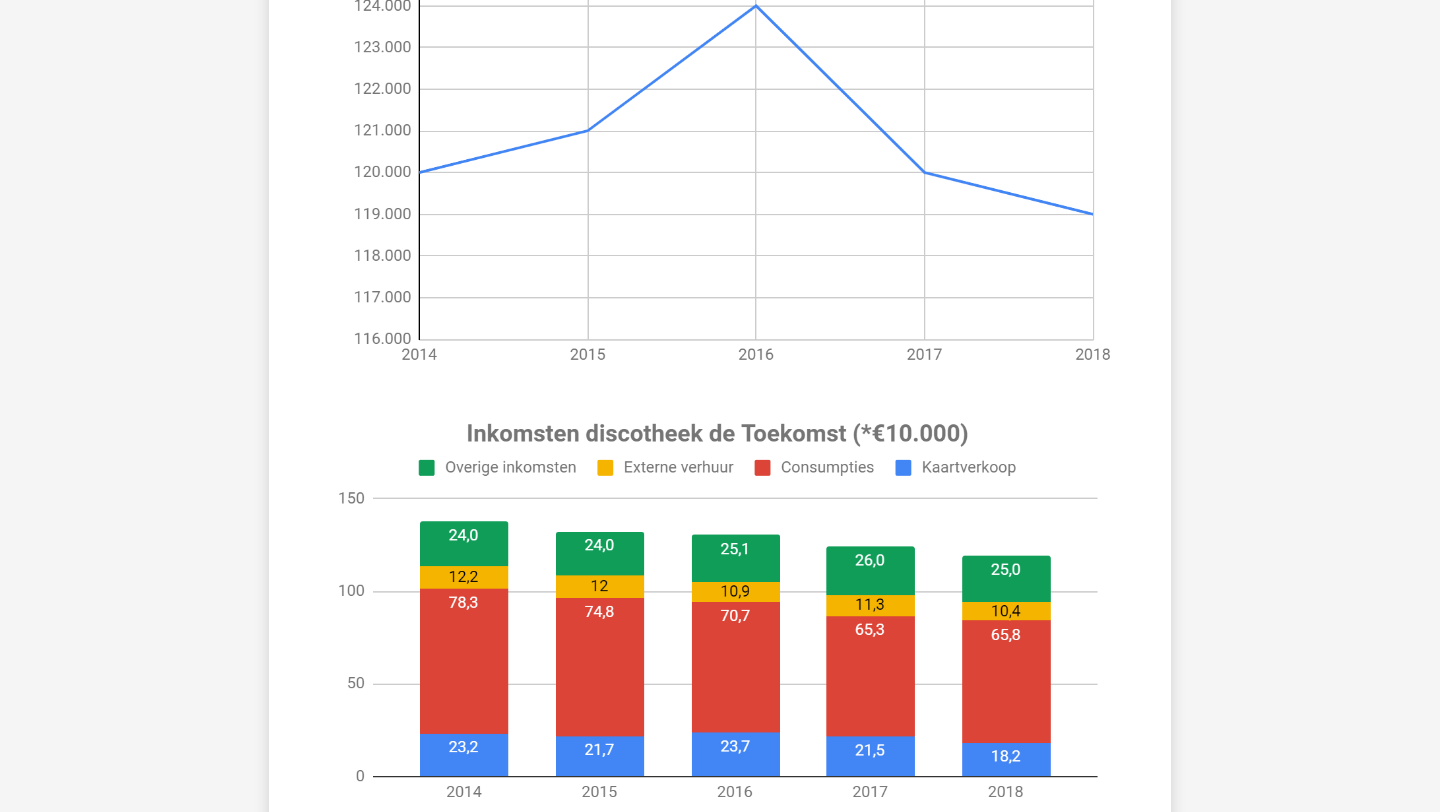 scroll, scrollTop: 814, scrollLeft: 0, axis: vertical 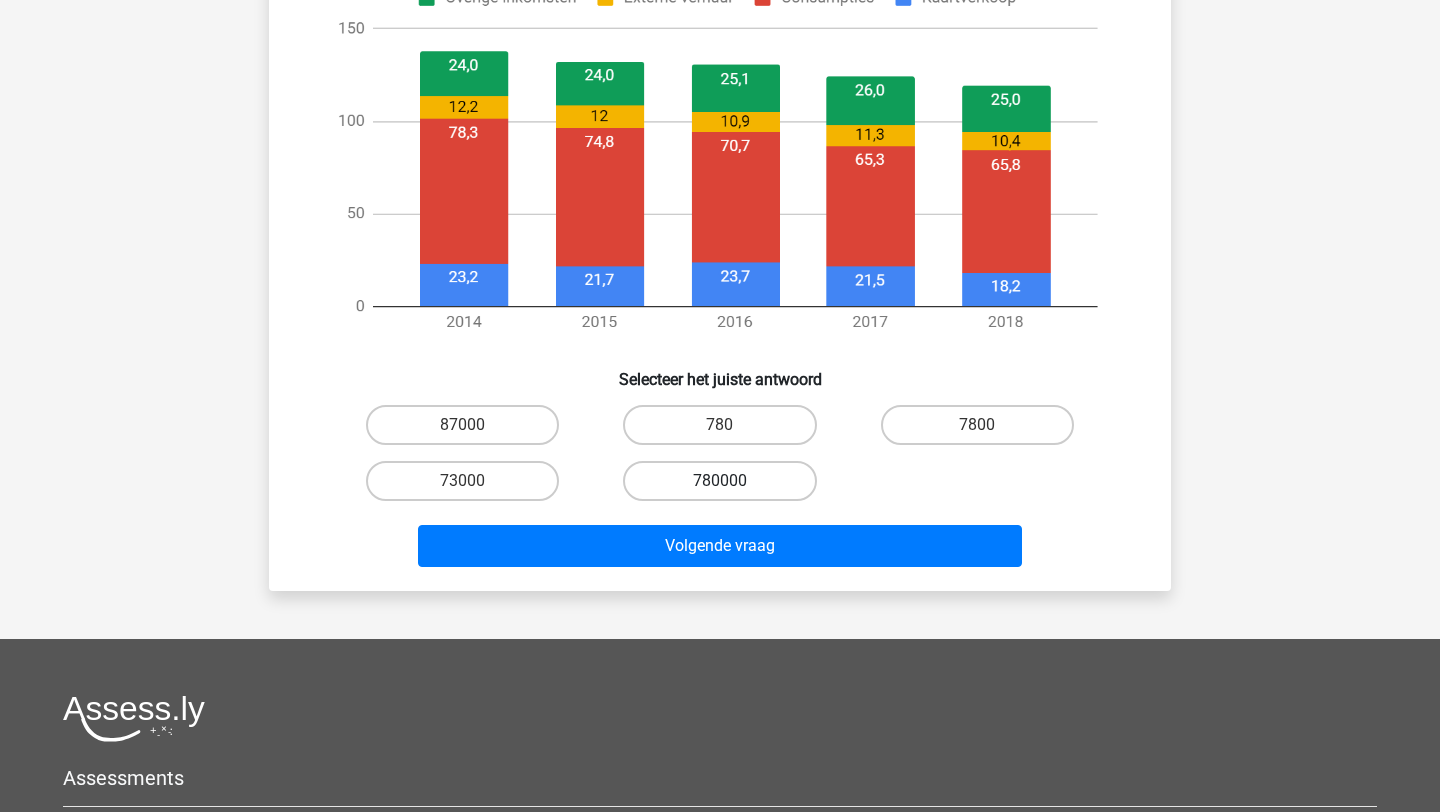 click on "780000" at bounding box center [719, 481] 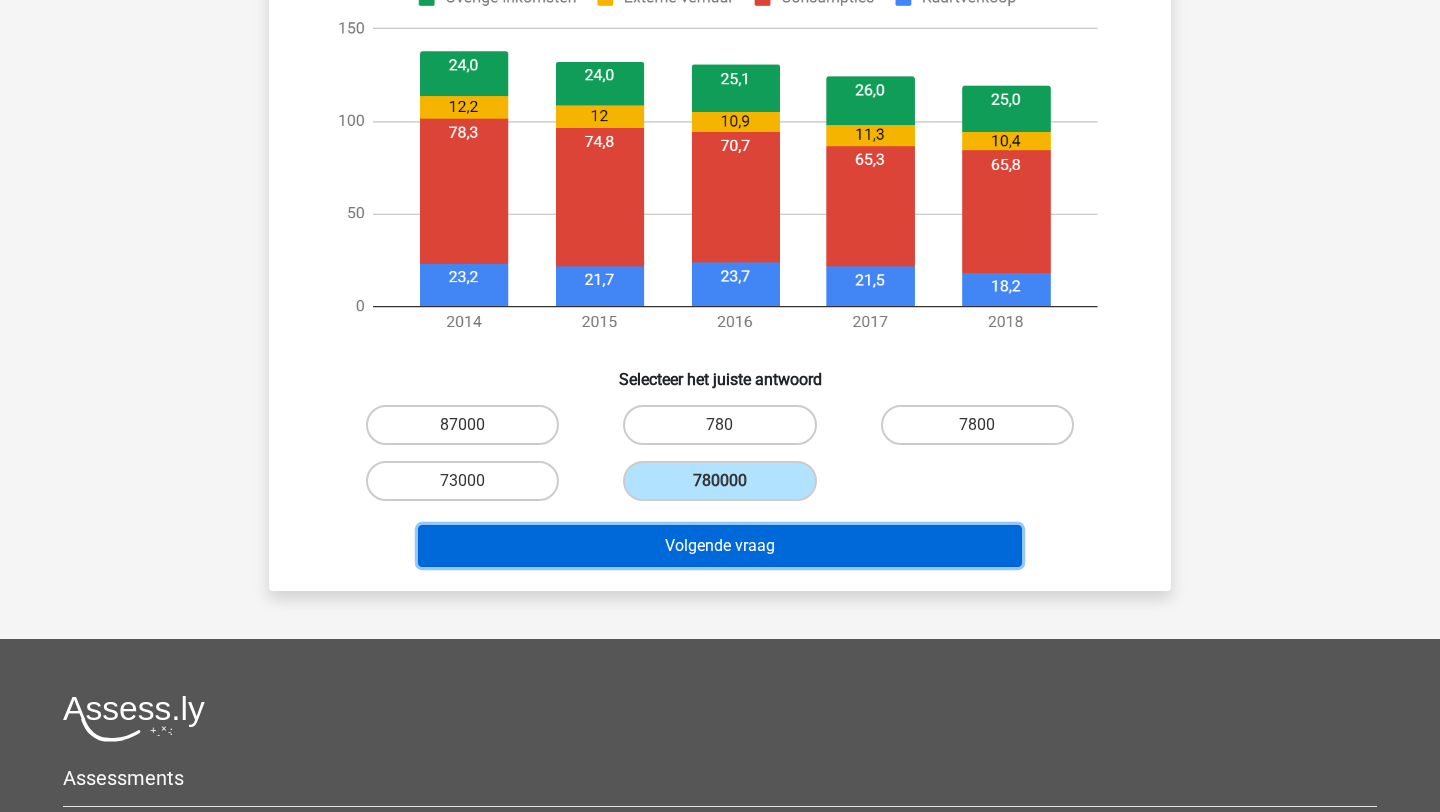 click on "Volgende vraag" at bounding box center [720, 546] 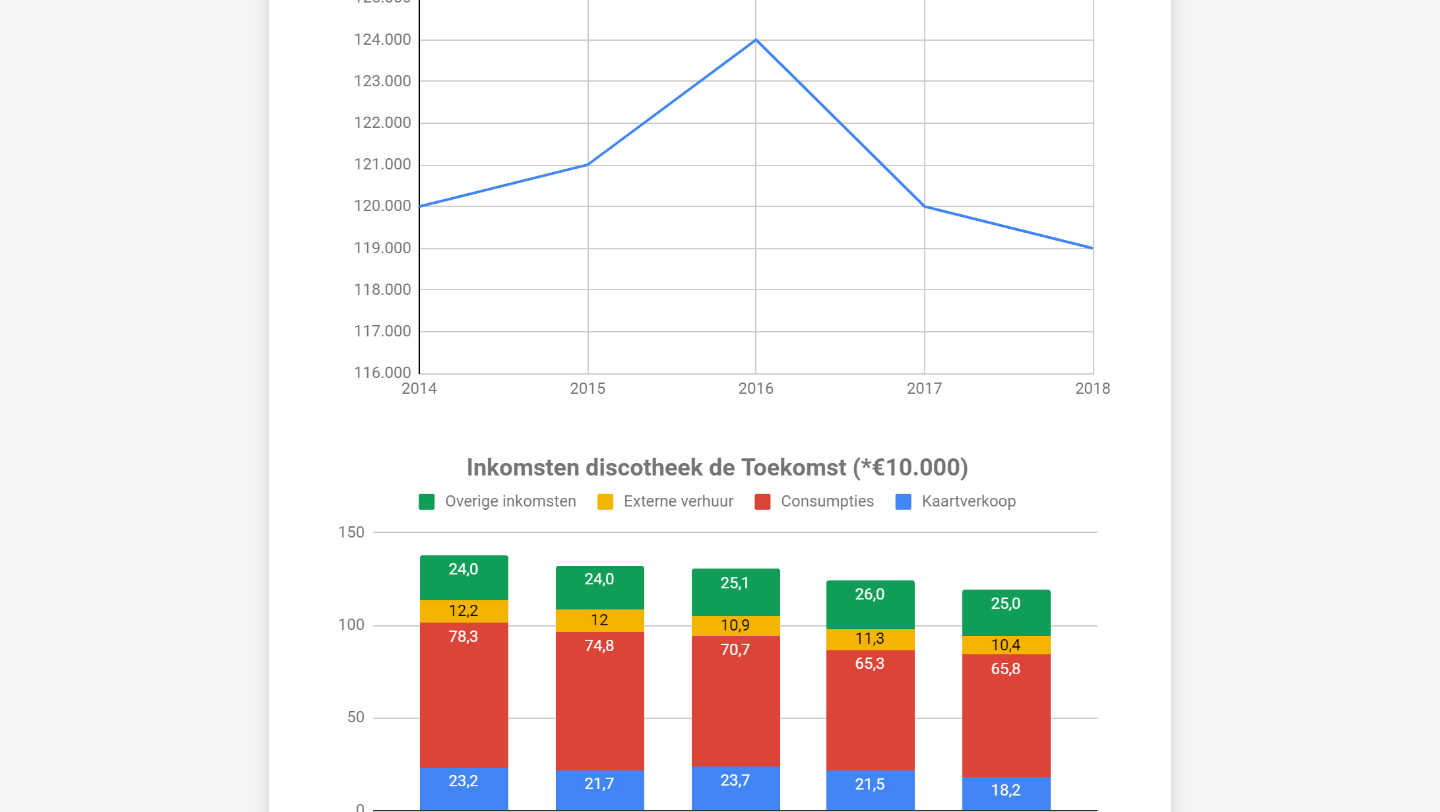 scroll, scrollTop: 655, scrollLeft: 0, axis: vertical 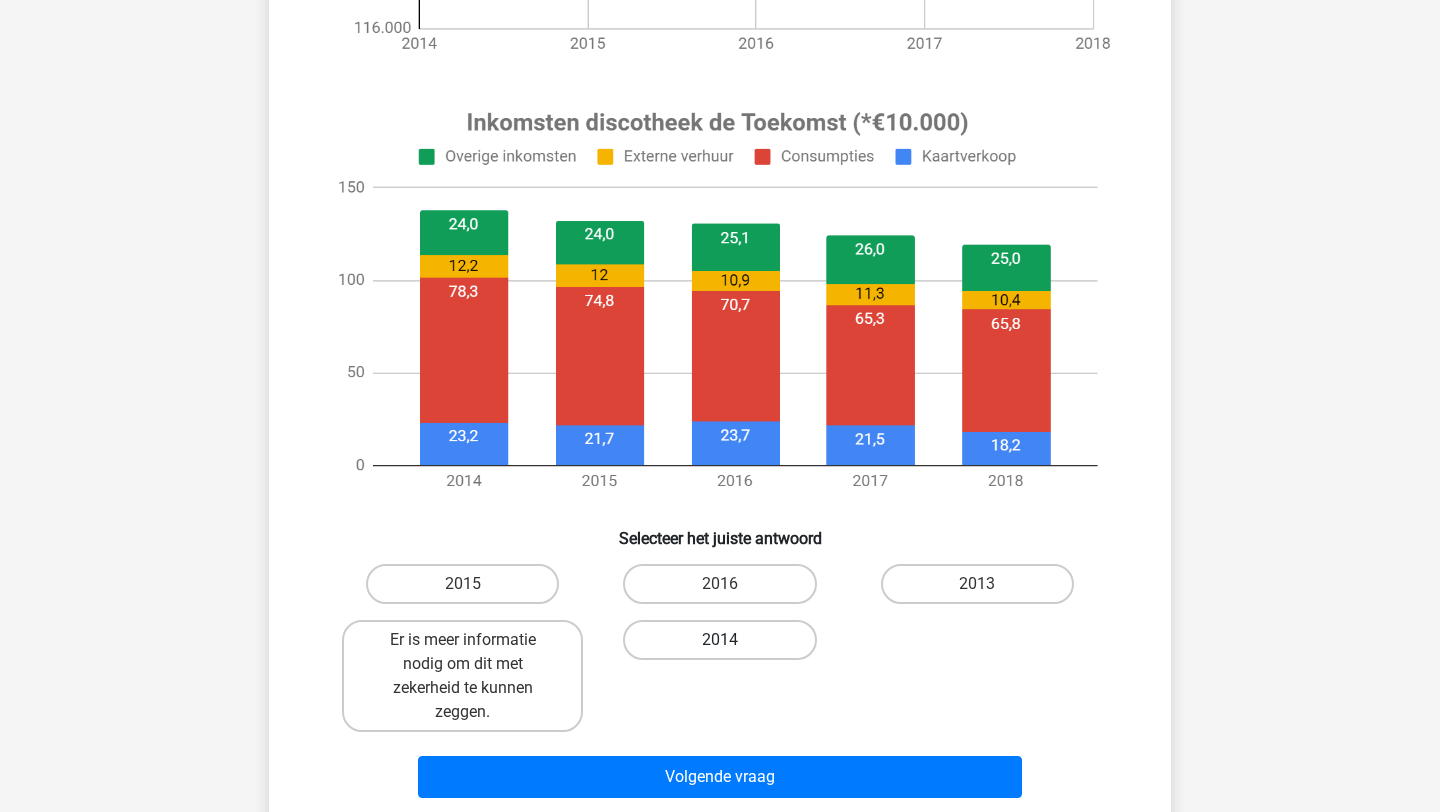 click on "2014" at bounding box center (719, 640) 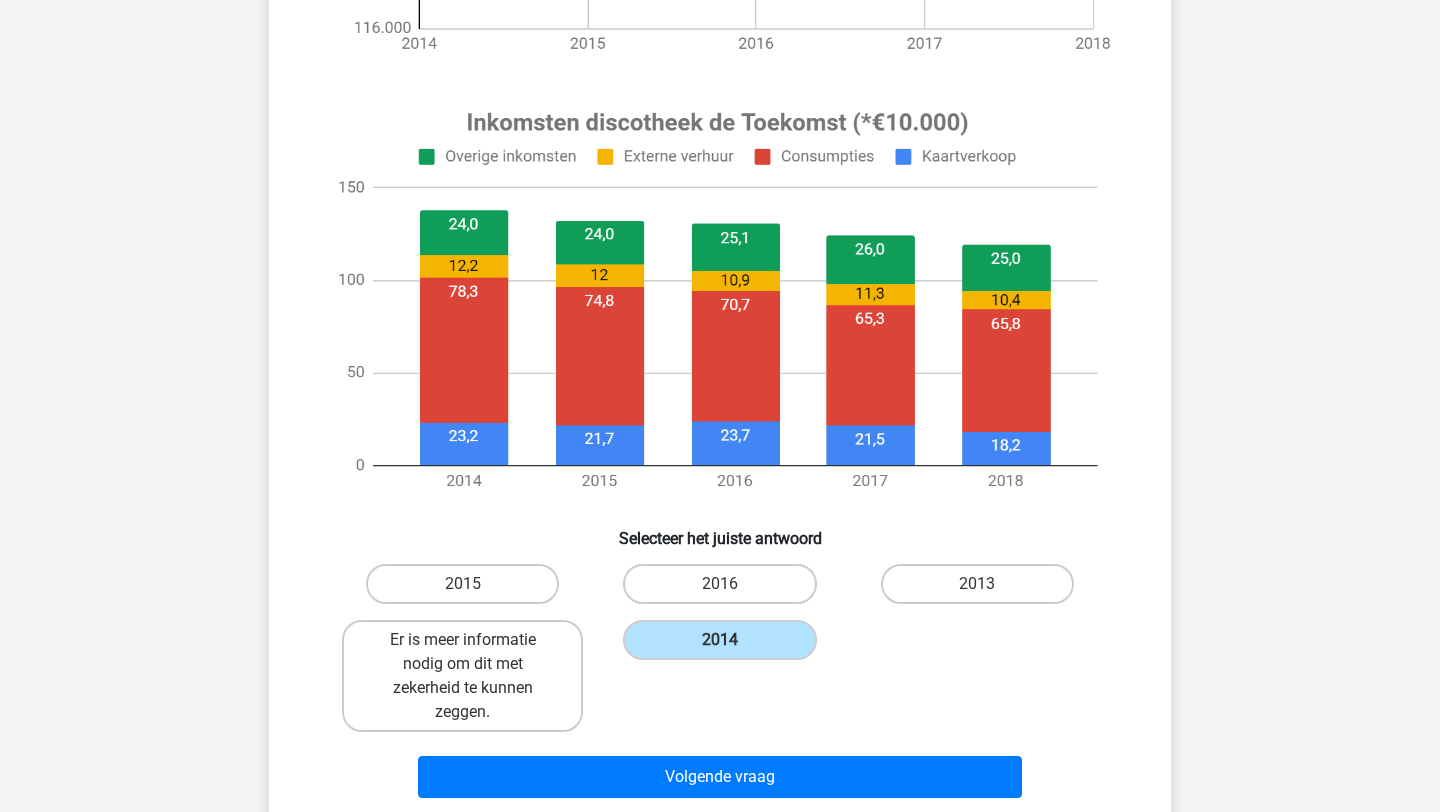 click on "Volgende vraag" at bounding box center (720, 773) 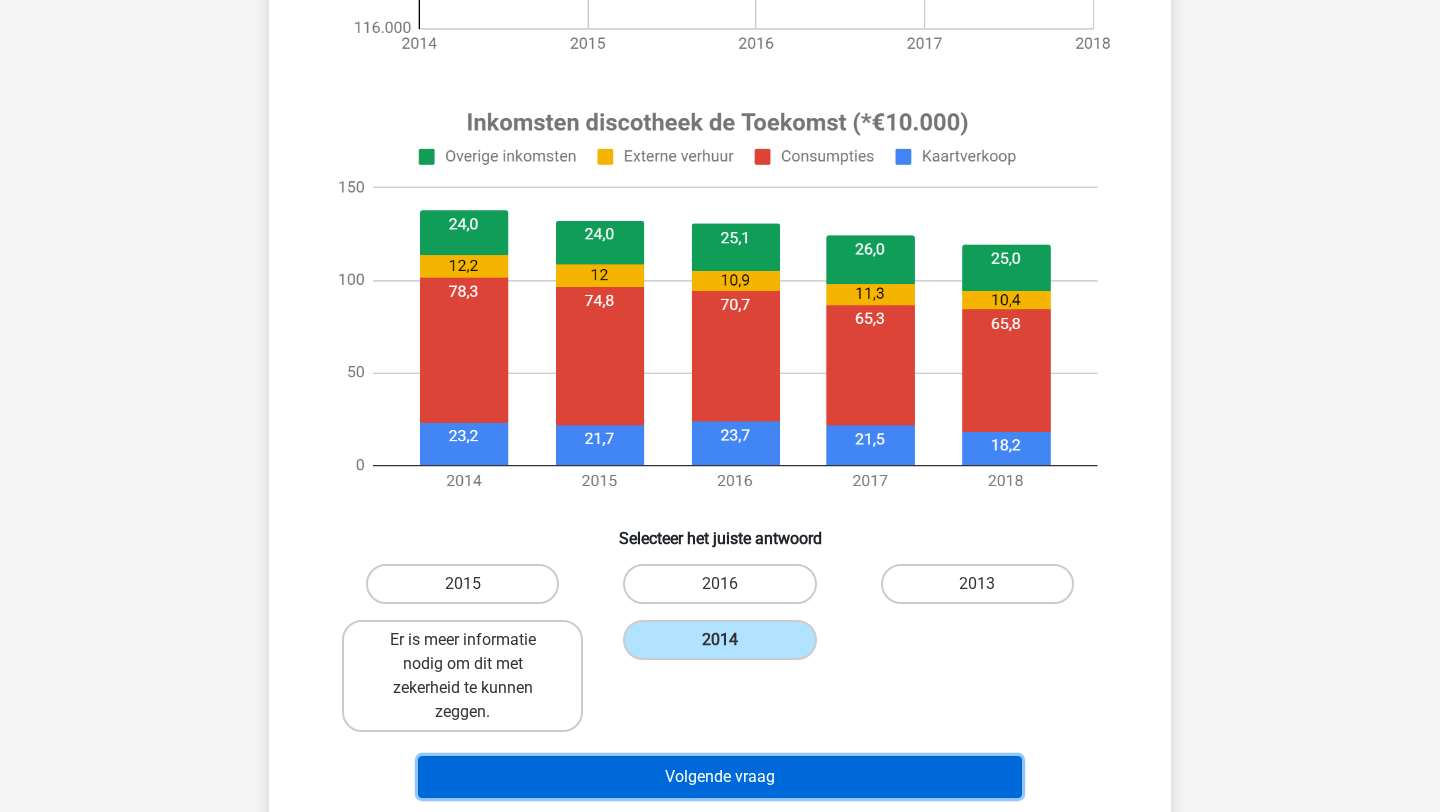 click on "Volgende vraag" at bounding box center [720, 777] 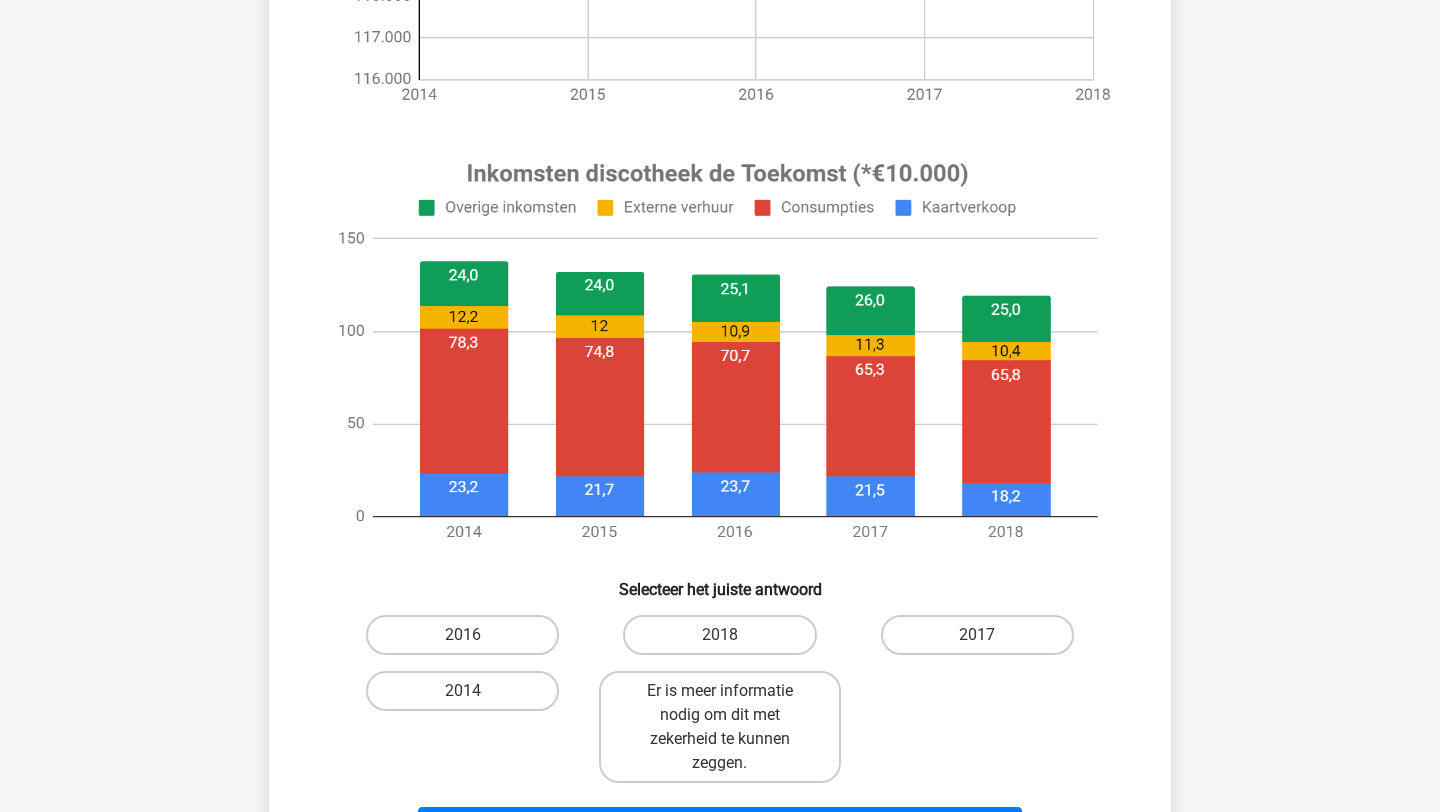 scroll, scrollTop: 615, scrollLeft: 0, axis: vertical 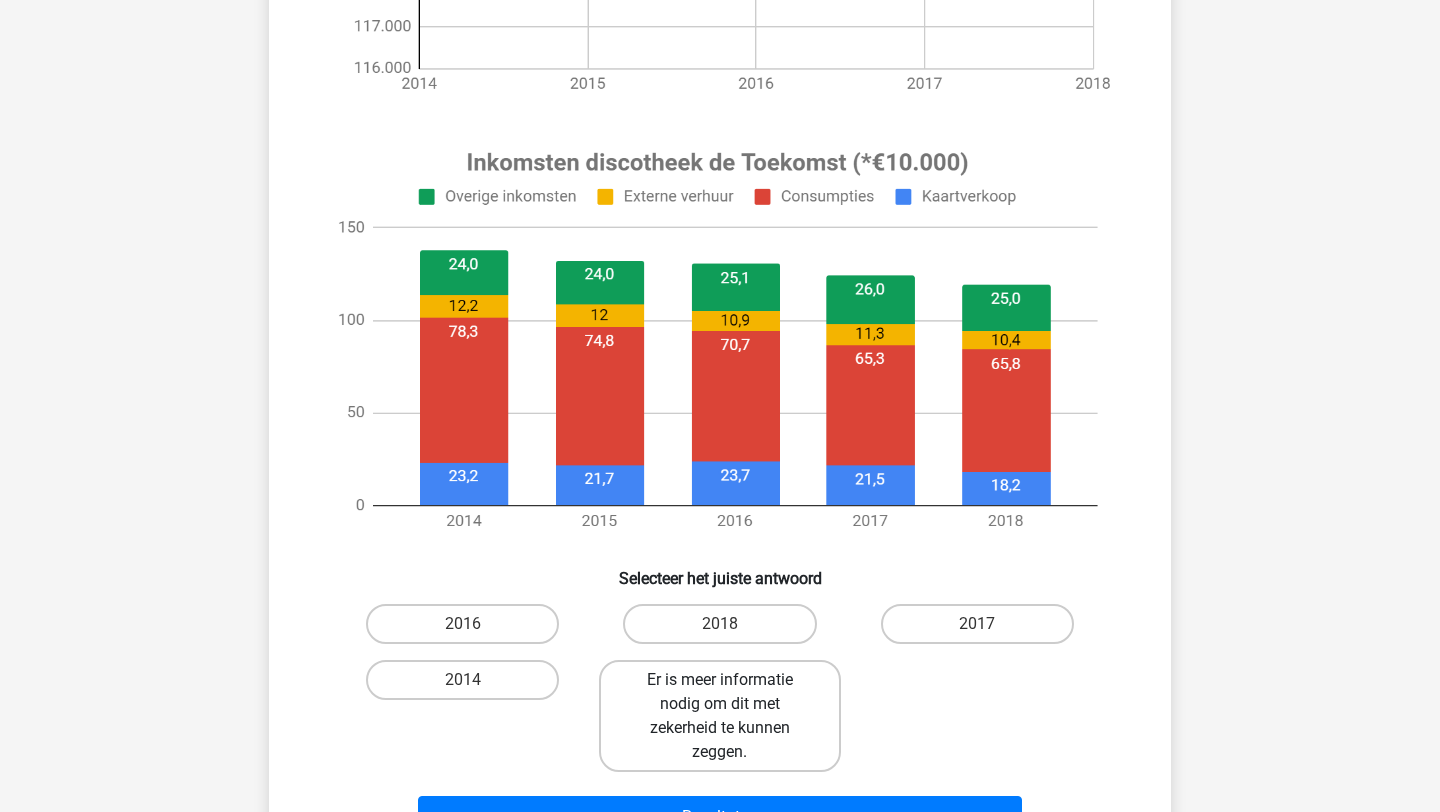 click on "Er is meer informatie nodig om dit met zekerheid te kunnen zeggen." at bounding box center [719, 716] 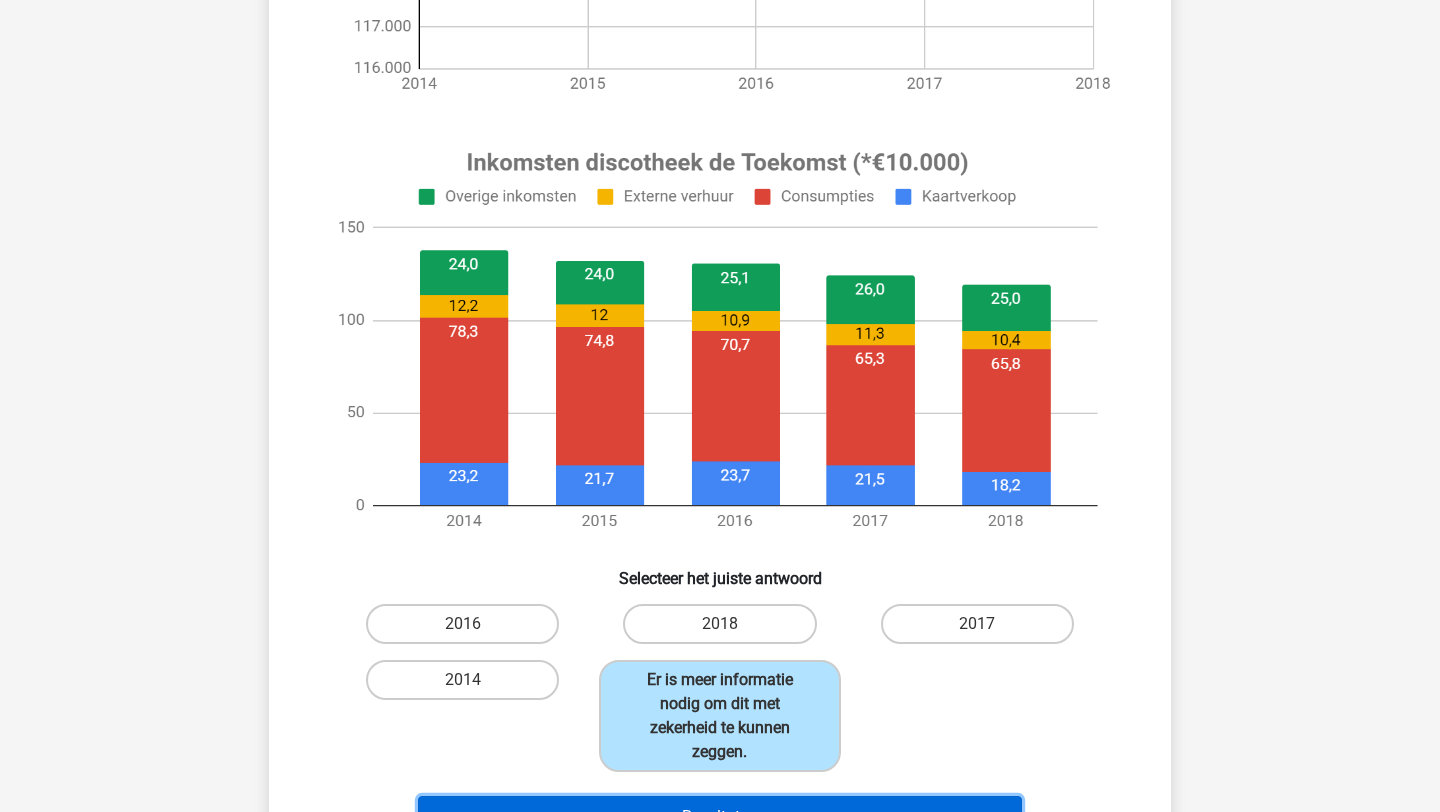 click on "Resultaten" at bounding box center [720, 817] 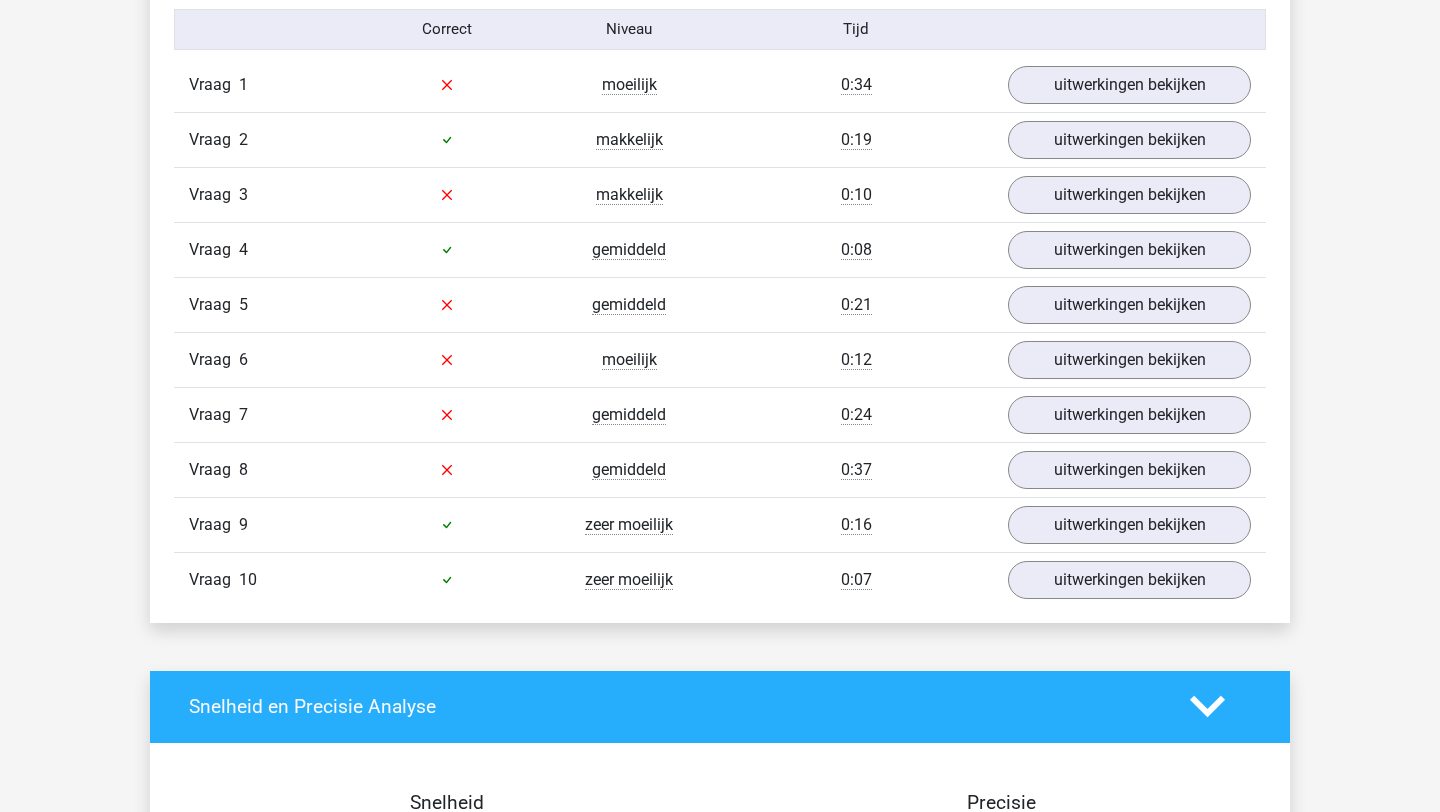 scroll, scrollTop: 1264, scrollLeft: 0, axis: vertical 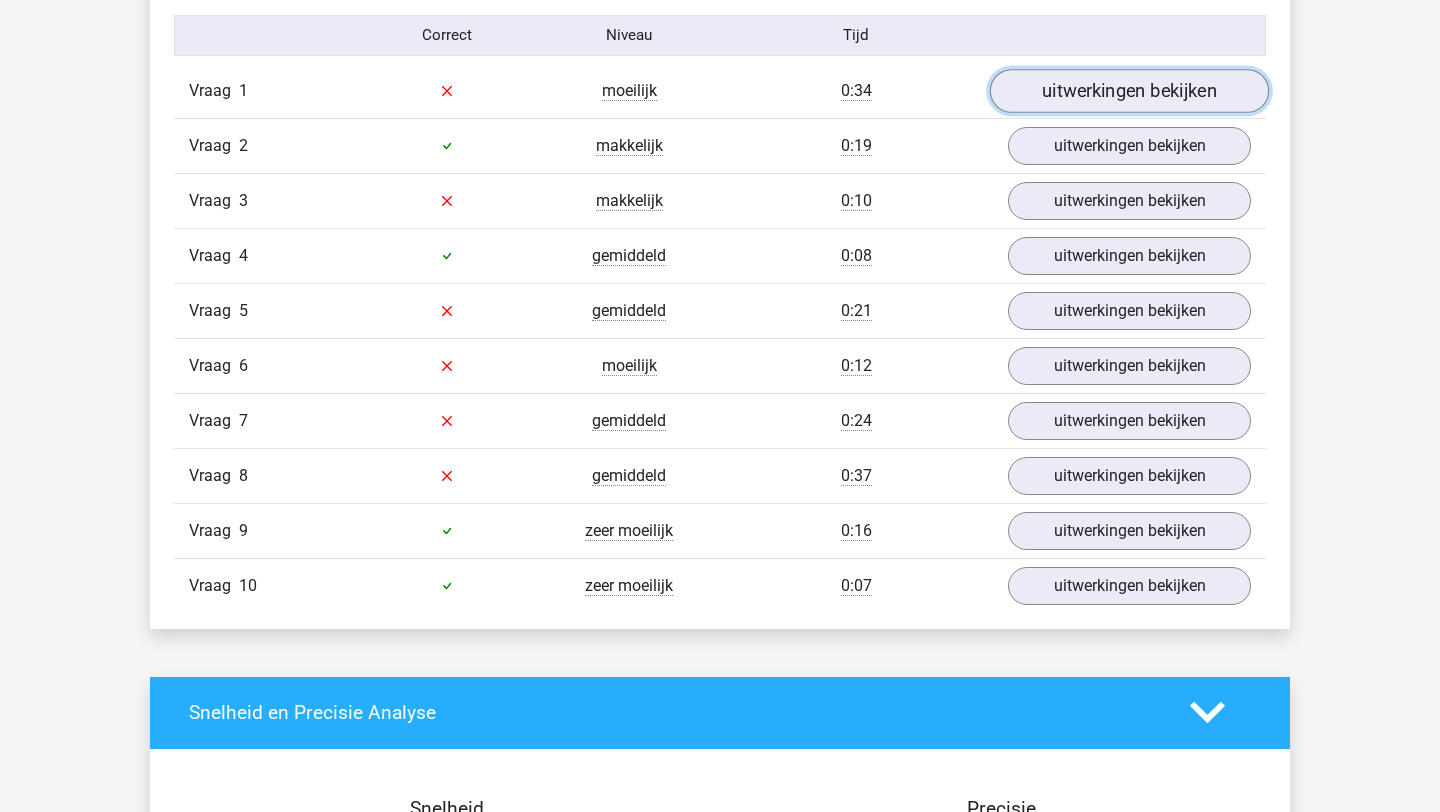 click on "uitwerkingen bekijken" at bounding box center [1129, 91] 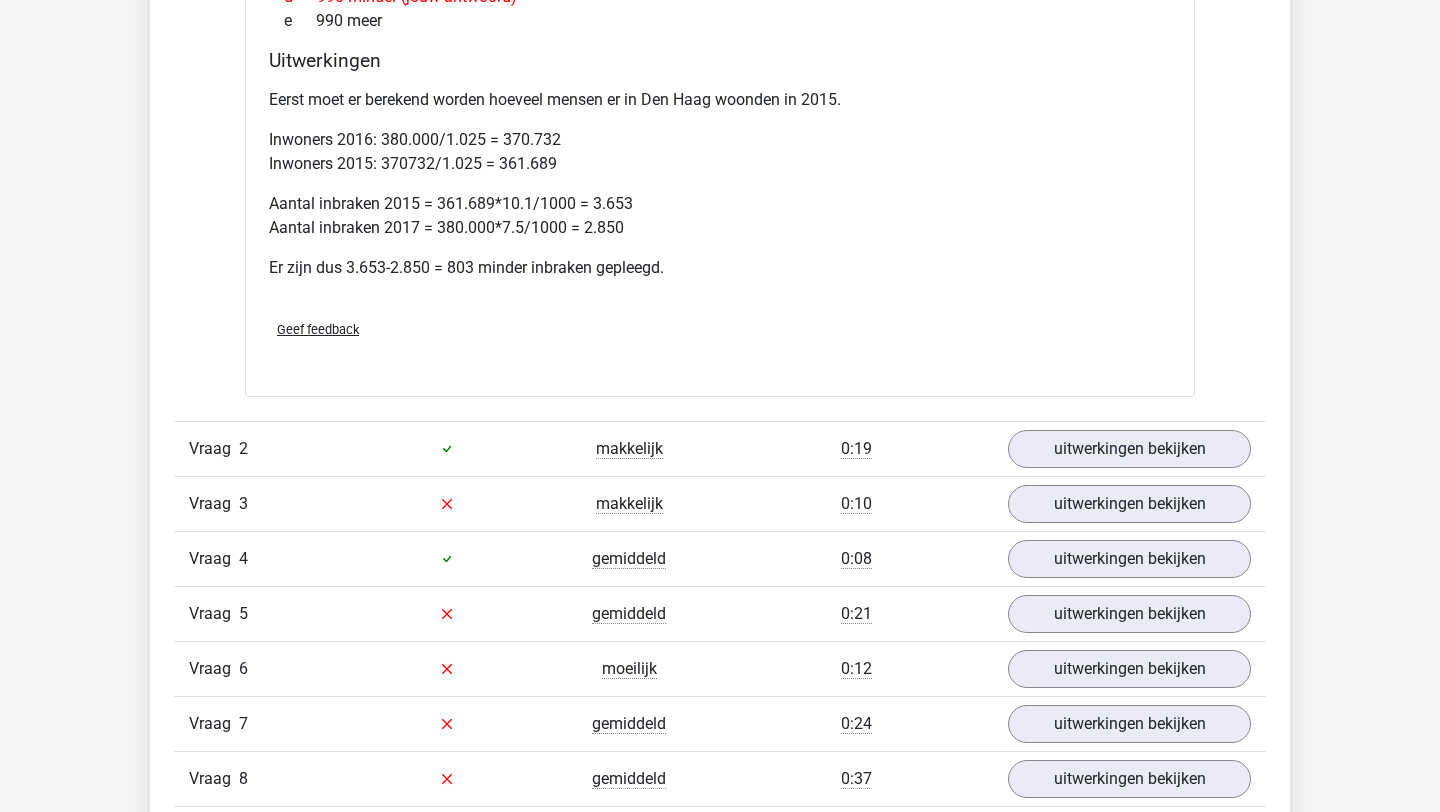 scroll, scrollTop: 1787, scrollLeft: 0, axis: vertical 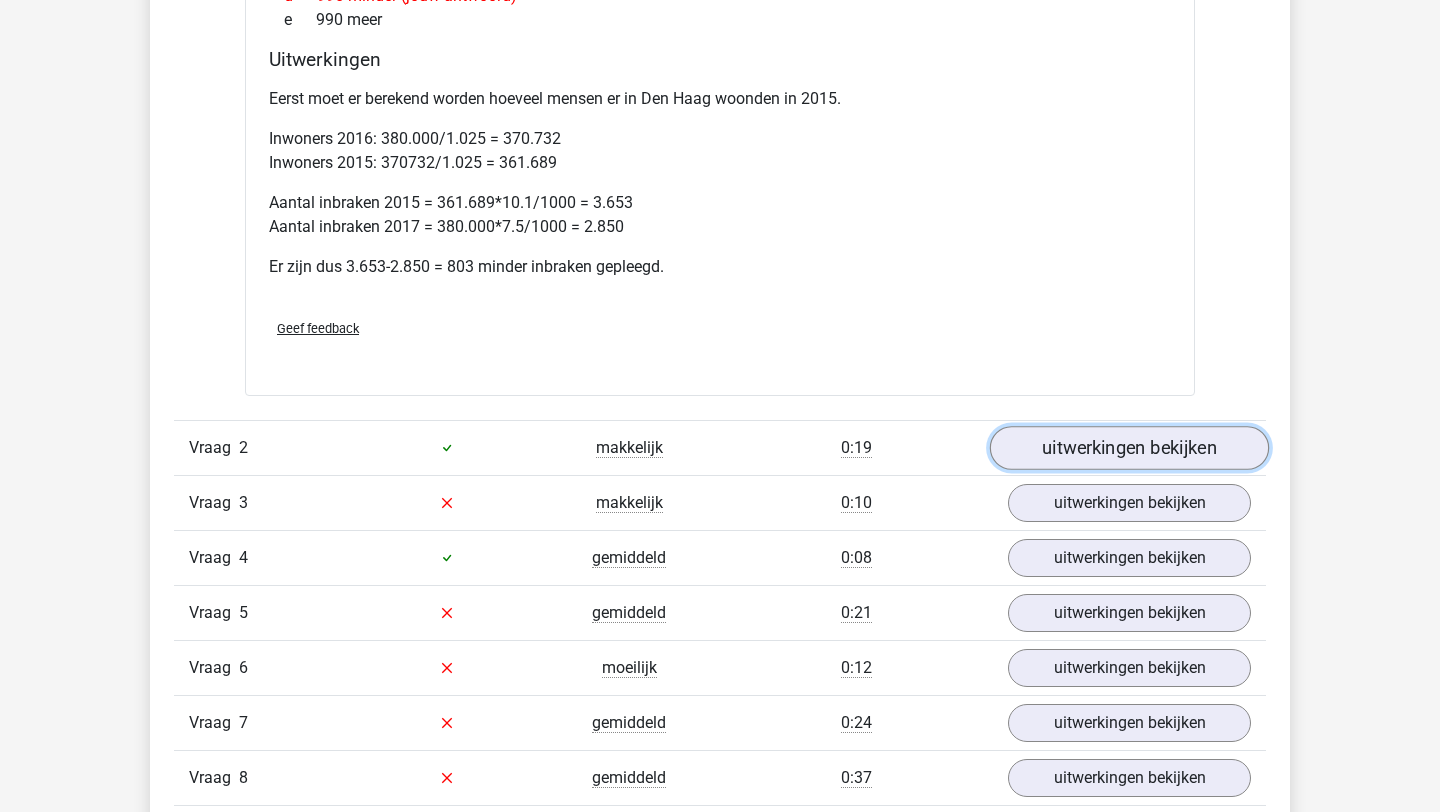 click on "uitwerkingen bekijken" at bounding box center (1129, 448) 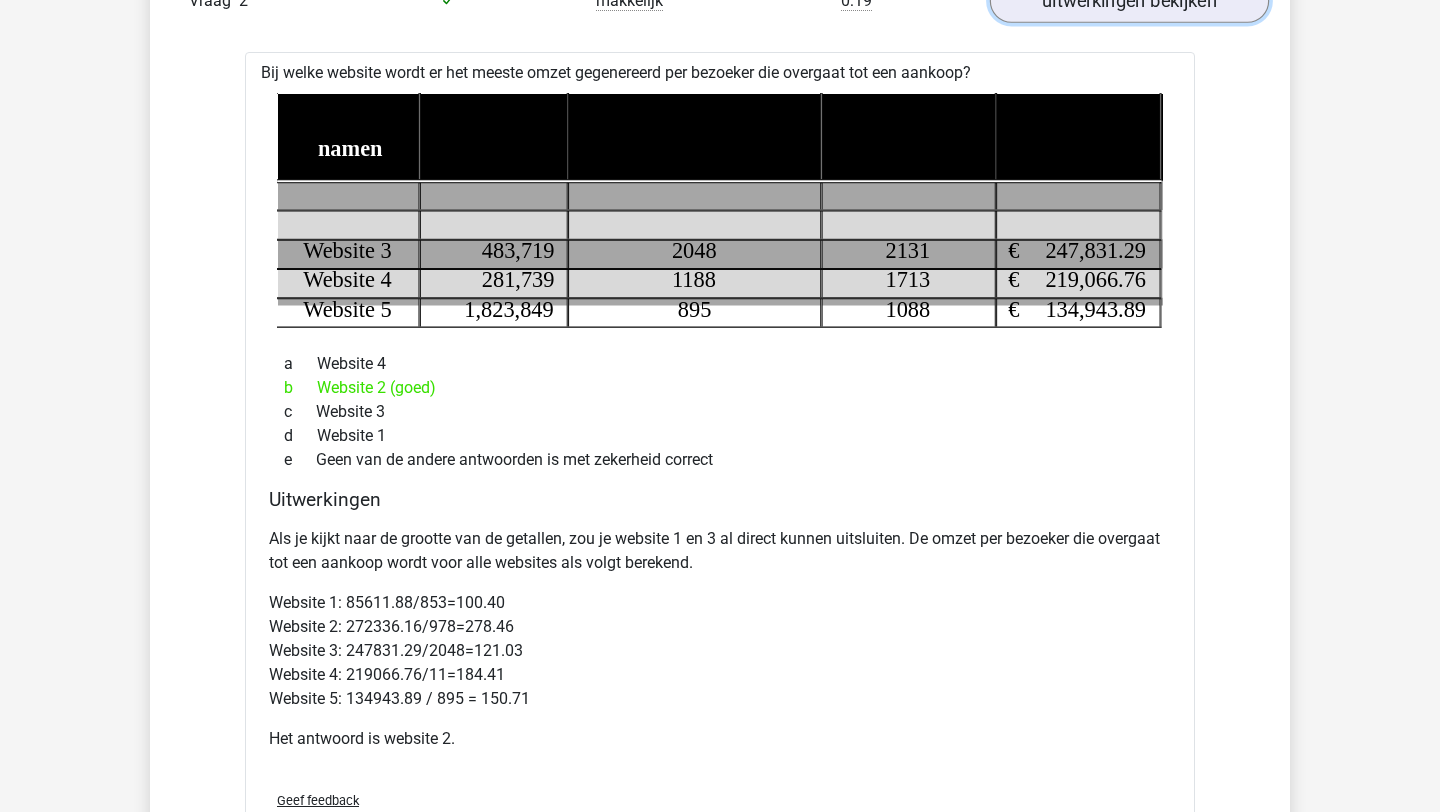 scroll, scrollTop: 2237, scrollLeft: 0, axis: vertical 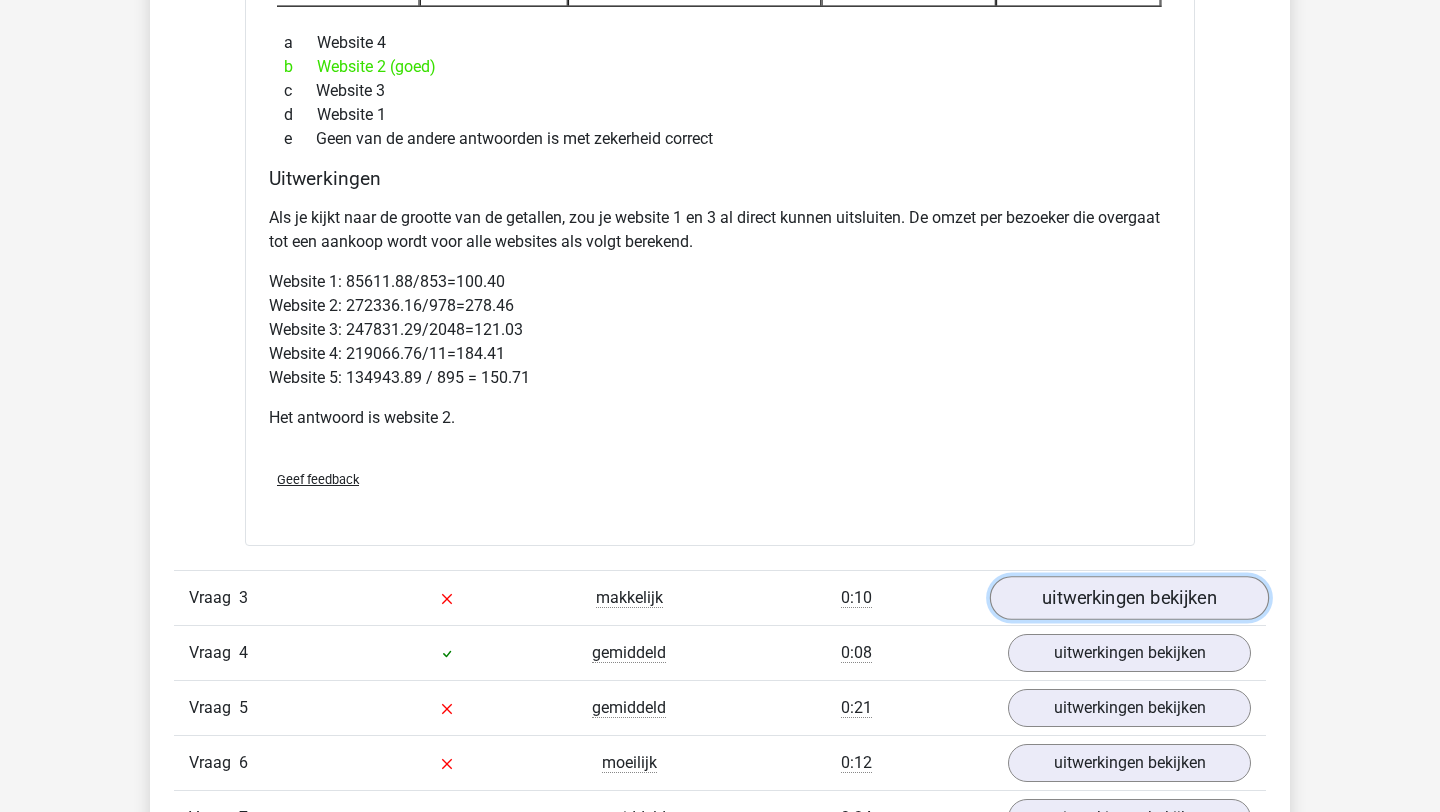 click on "uitwerkingen bekijken" at bounding box center (1129, 598) 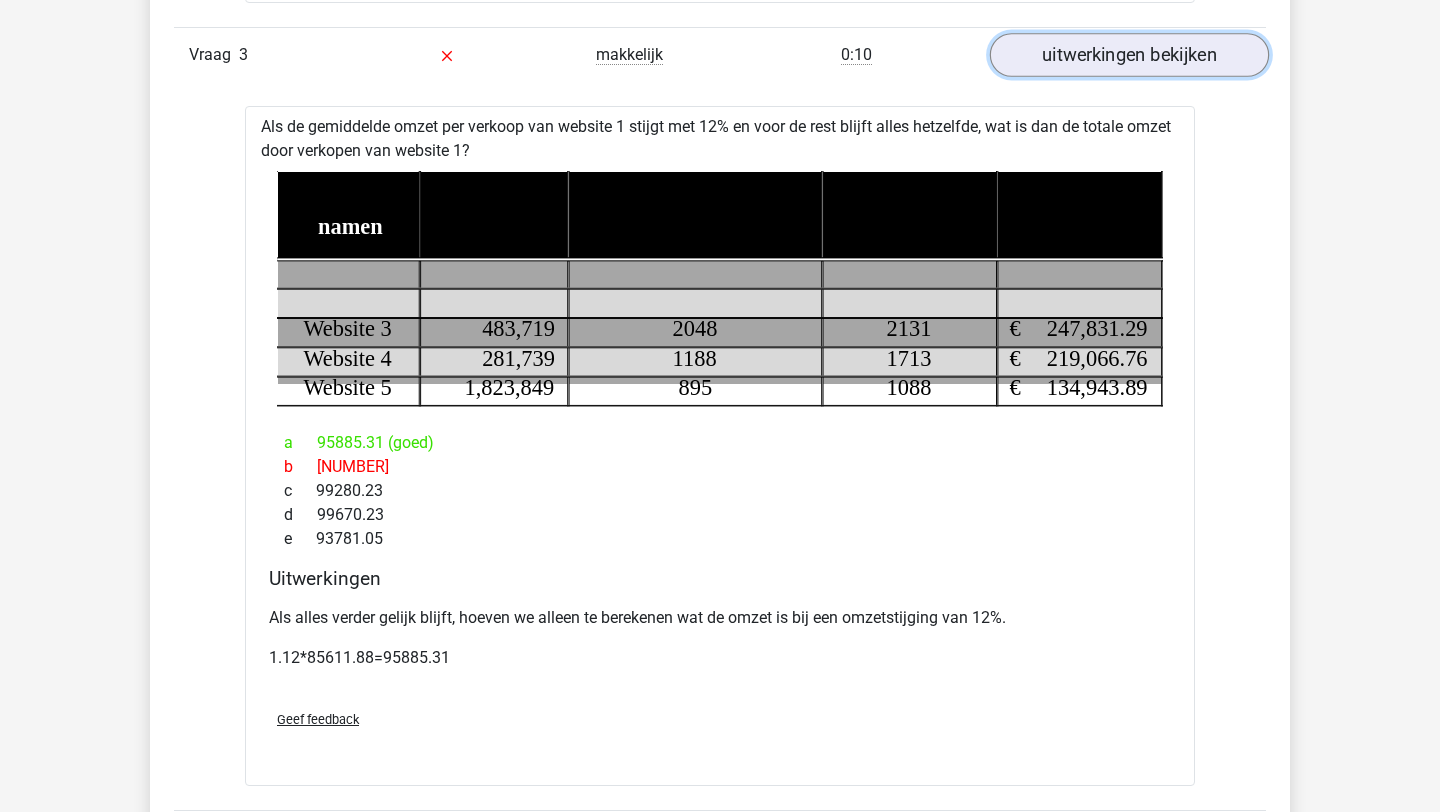 scroll, scrollTop: 3100, scrollLeft: 0, axis: vertical 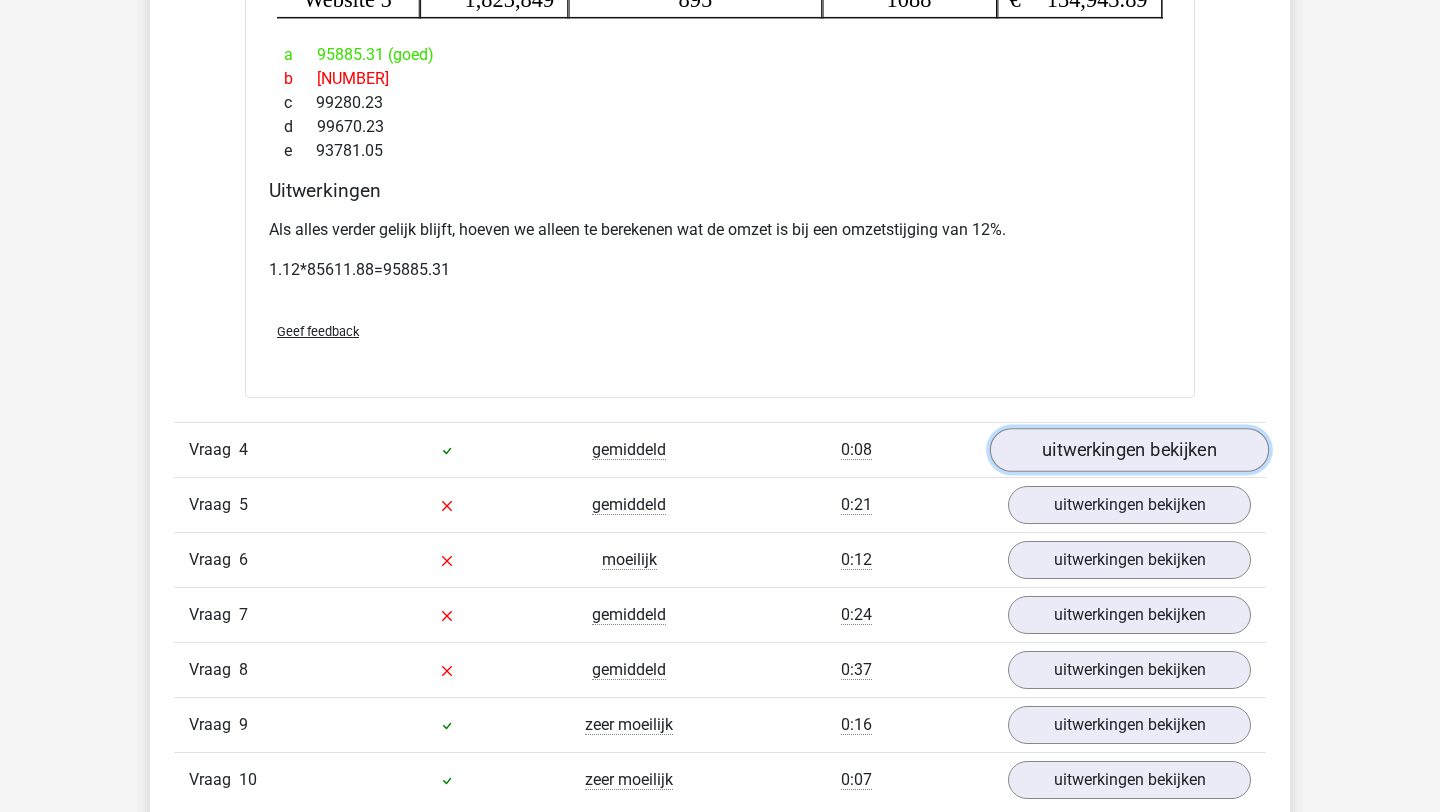click on "uitwerkingen bekijken" at bounding box center (1129, 450) 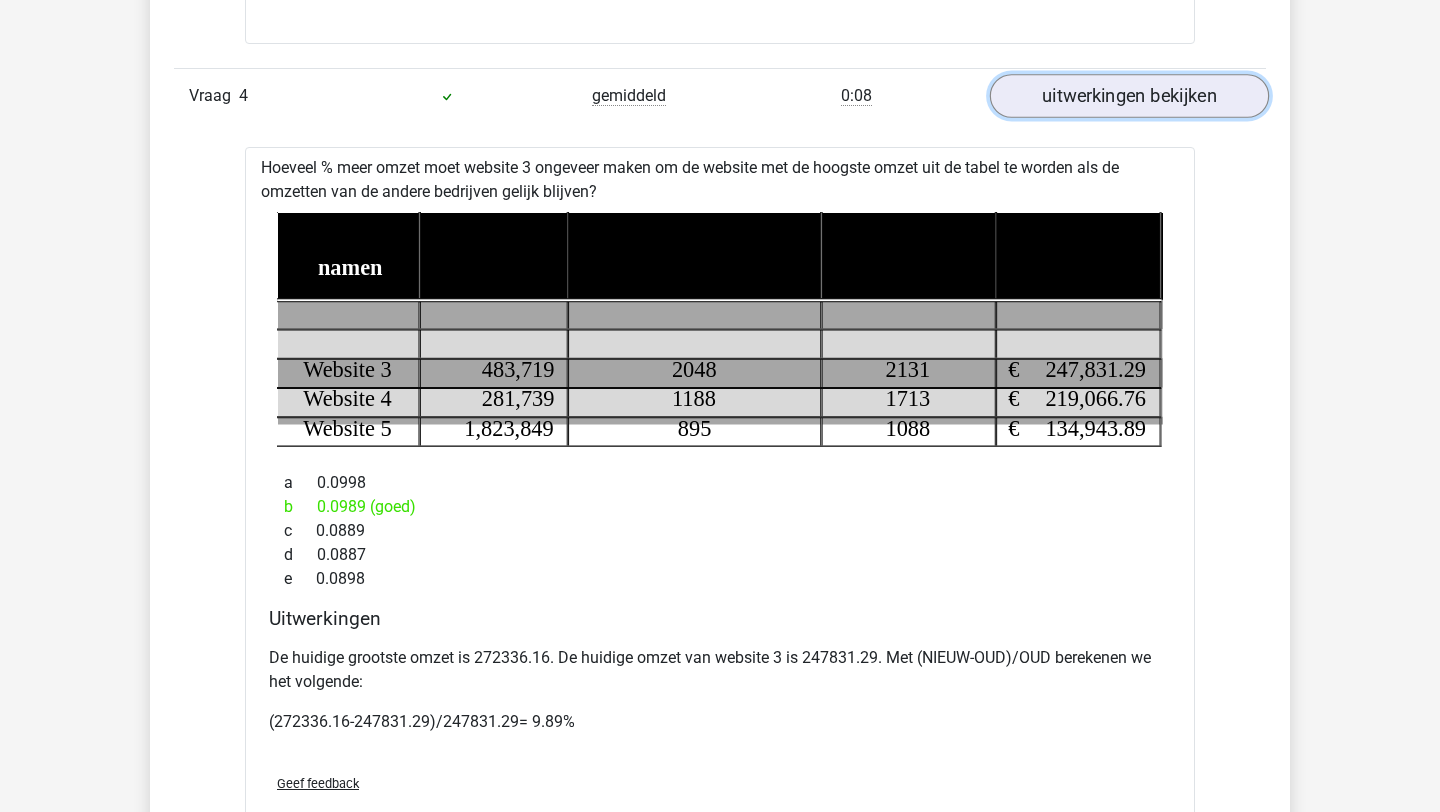 scroll, scrollTop: 3854, scrollLeft: 0, axis: vertical 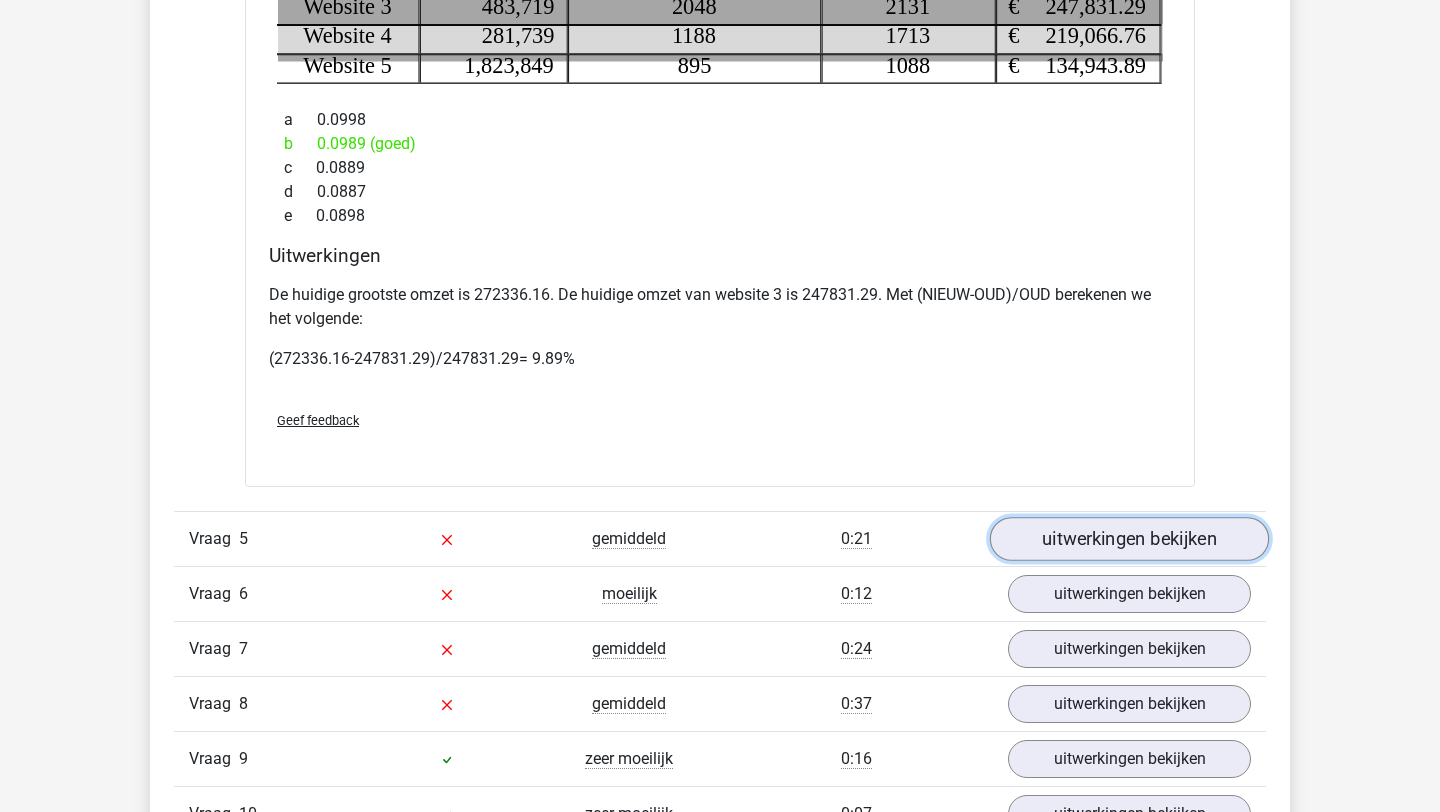 click on "uitwerkingen bekijken" at bounding box center [1129, 540] 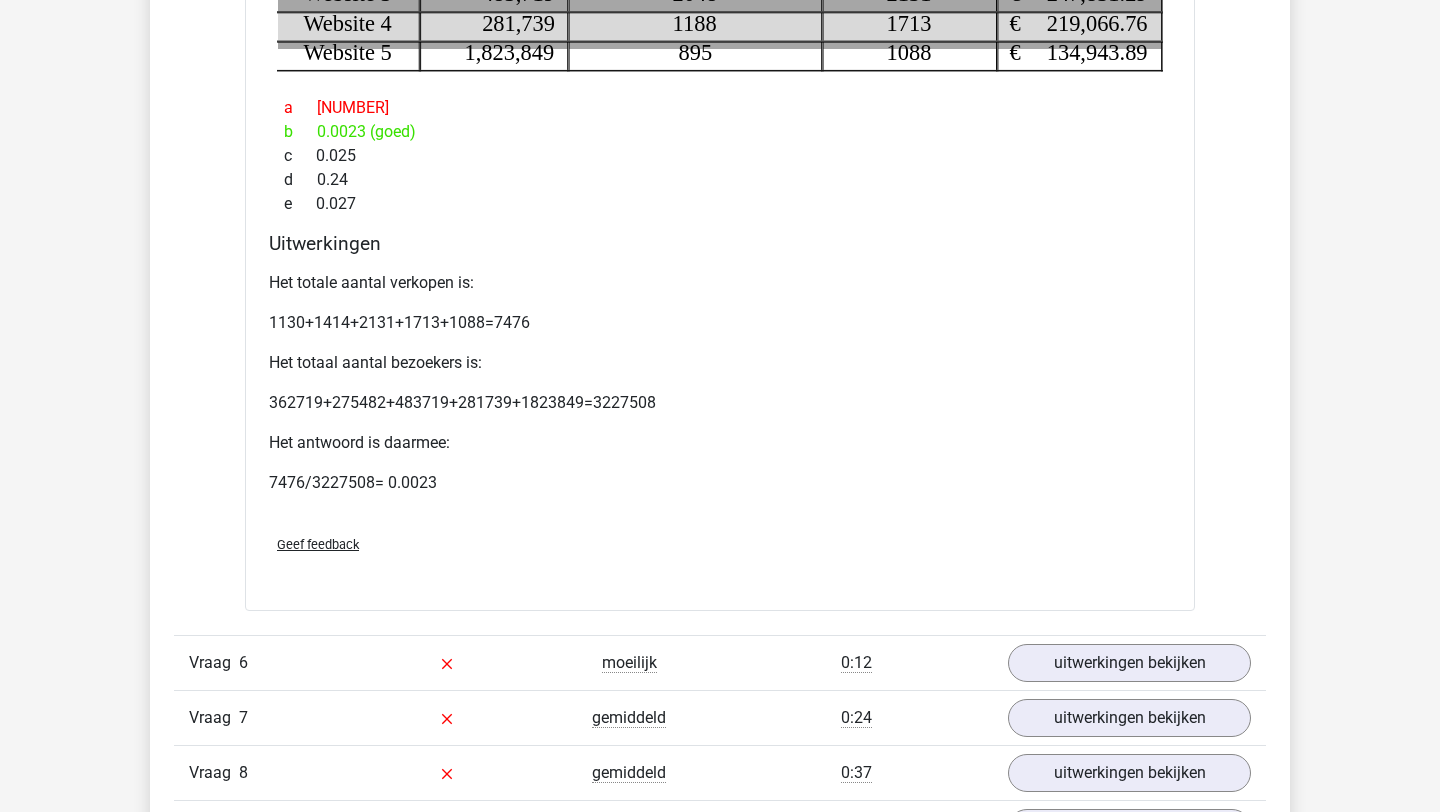 scroll, scrollTop: 4996, scrollLeft: 0, axis: vertical 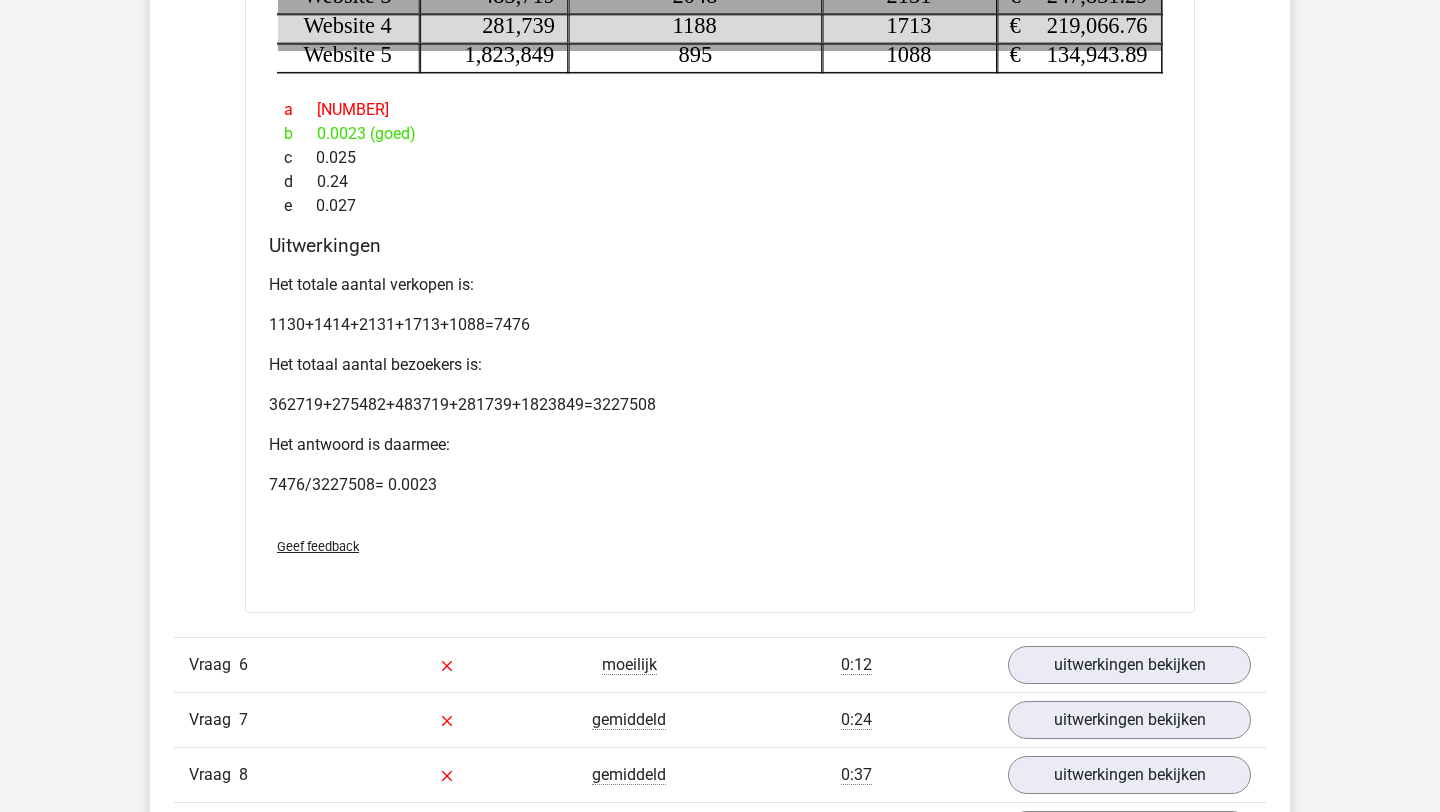 click on "Vraag
1
moeilijk
0:34
uitwerkingen bekijken
Als de bevolking van Den haag vanaf 2015 tot en met 2017 elk jaar met 2.5% is gegroeid, hoeveel meer of minder inbraken werden er dan in Den Haag gepleegd in 2017 dan in 2015?
Steden Populatie 2017 2014 2015 2016 2017 Rotterdam 820,000 11.1 7.4 11.2 11.4 Amsterdam 870,000 9.6 5.9 9.4 11.3 Eindhoven 520,000 8.2 8.5 10.3 9.9 Den Haag 380,000 11.4 10.1 11.3 7.5 Utrecht 370,000 7.4 16.2 9.9 10.3 Inbraken per 1000 inwoners Nederlandse steden
a
b c d" at bounding box center [720, -1378] 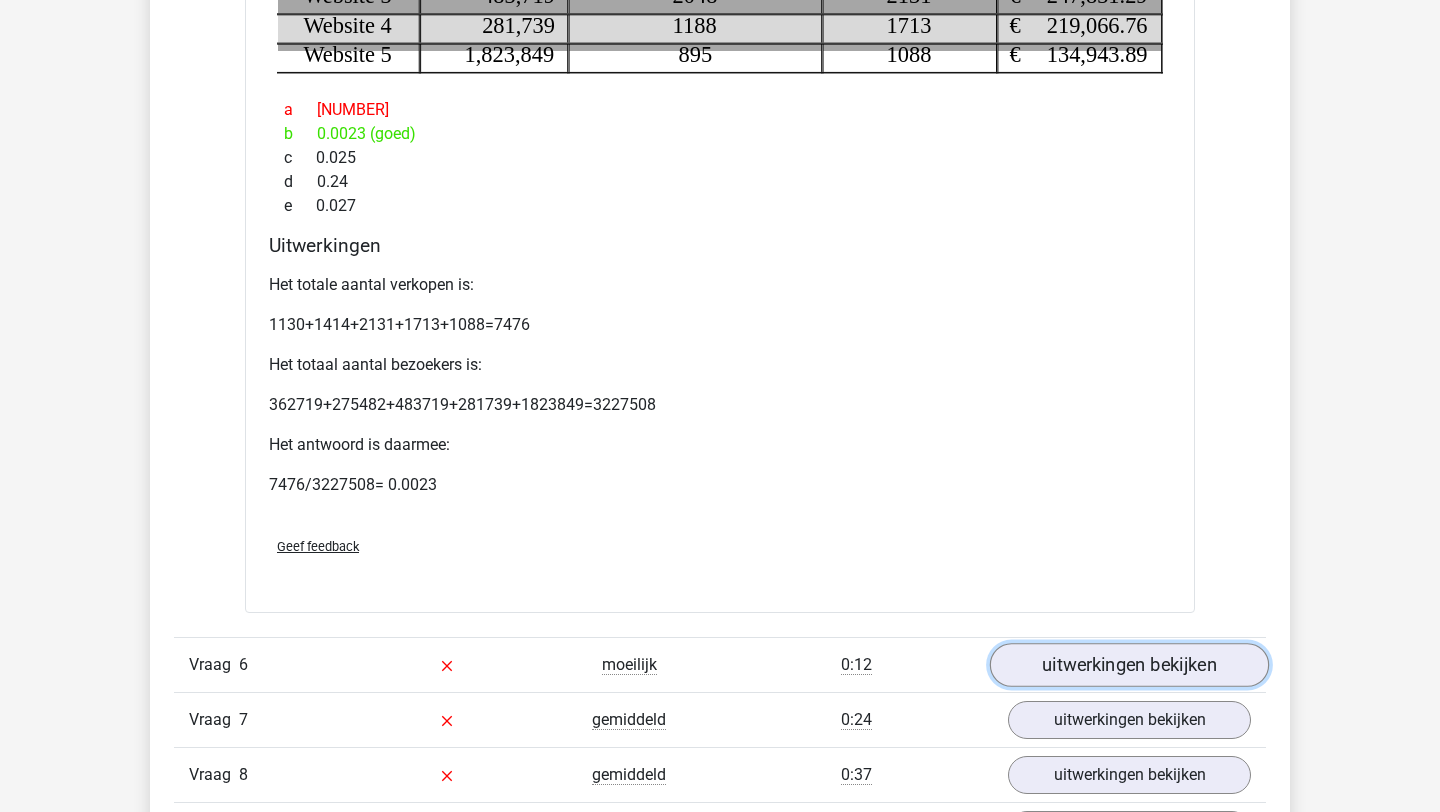 click on "uitwerkingen bekijken" at bounding box center [1129, 665] 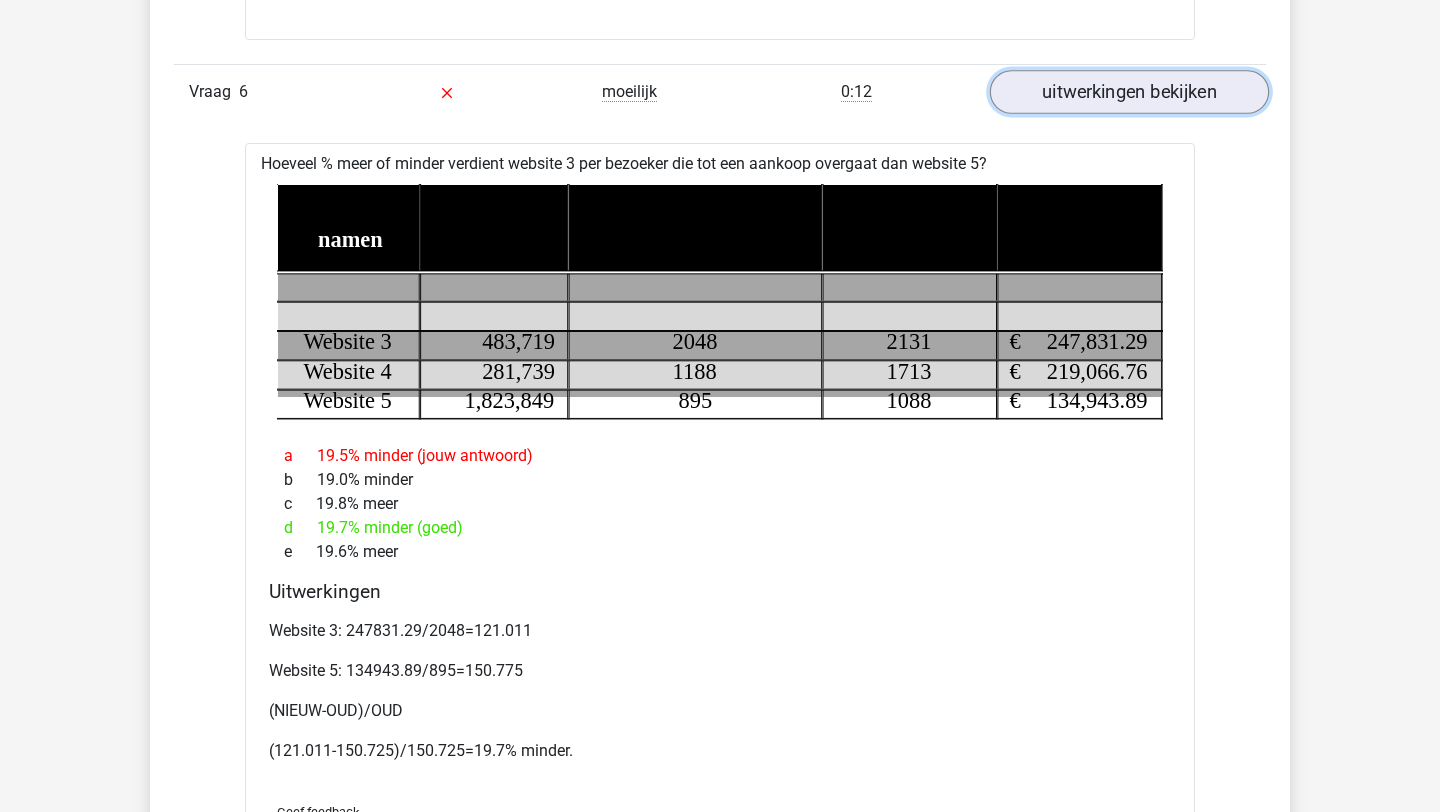 scroll, scrollTop: 5570, scrollLeft: 0, axis: vertical 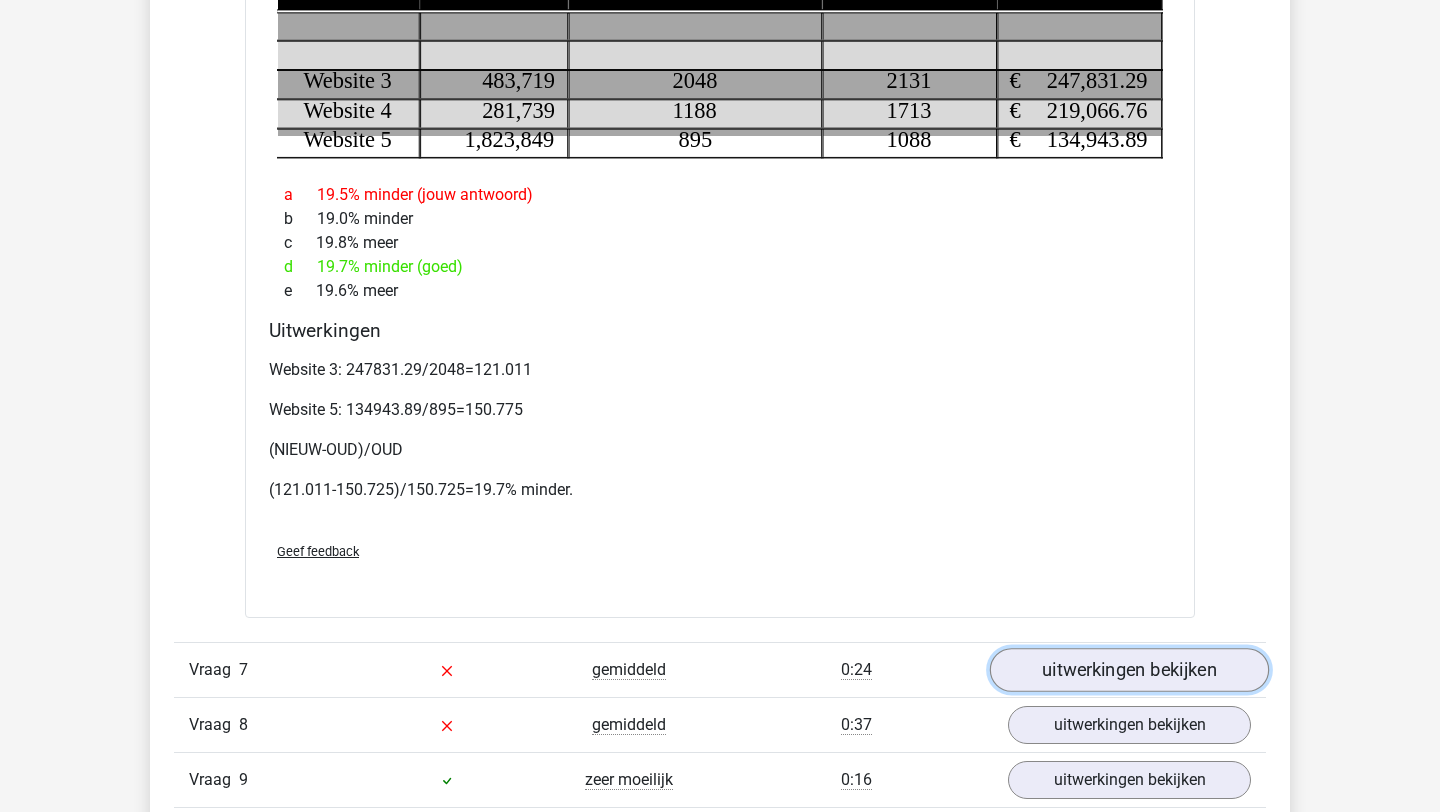 click on "uitwerkingen bekijken" at bounding box center (1129, 670) 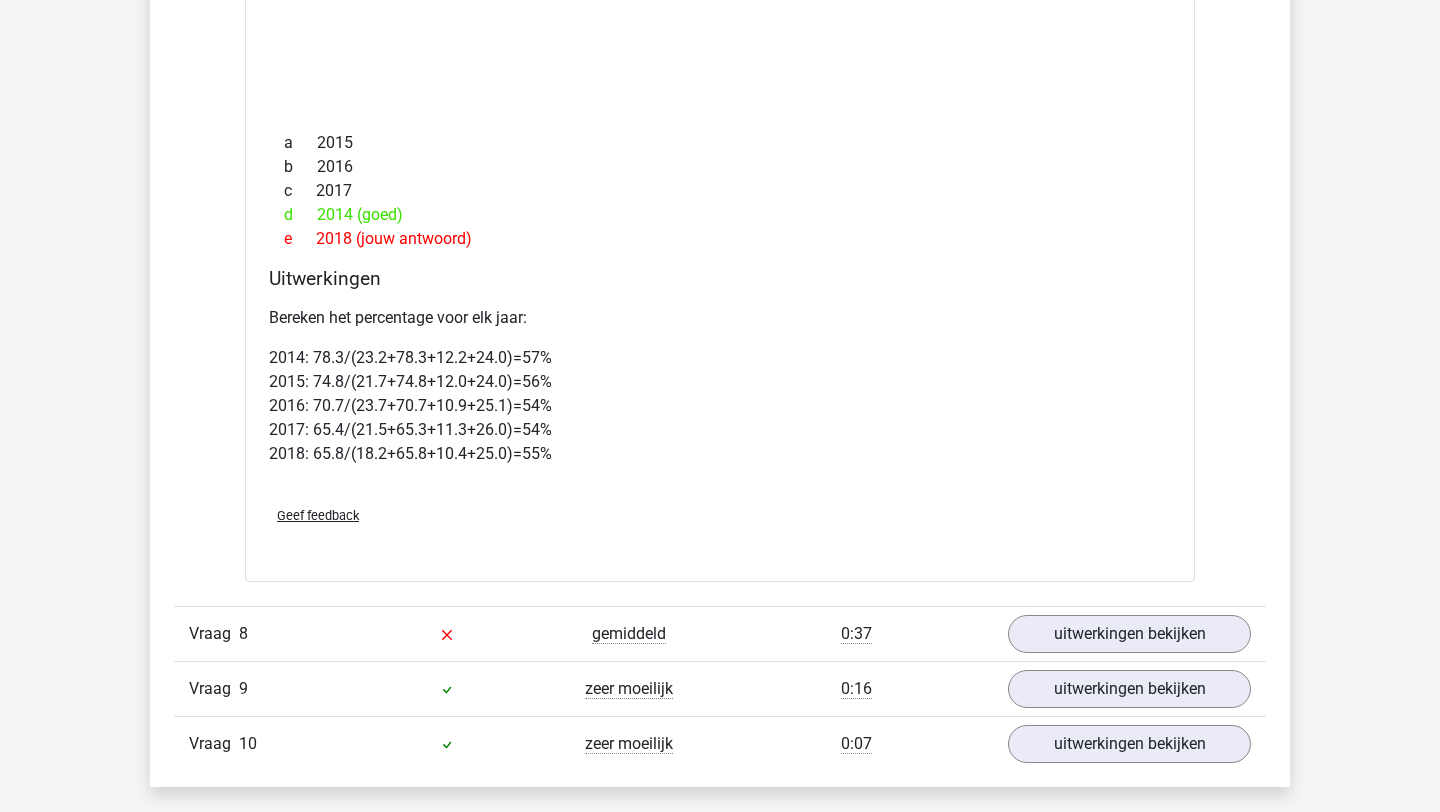scroll, scrollTop: 7521, scrollLeft: 0, axis: vertical 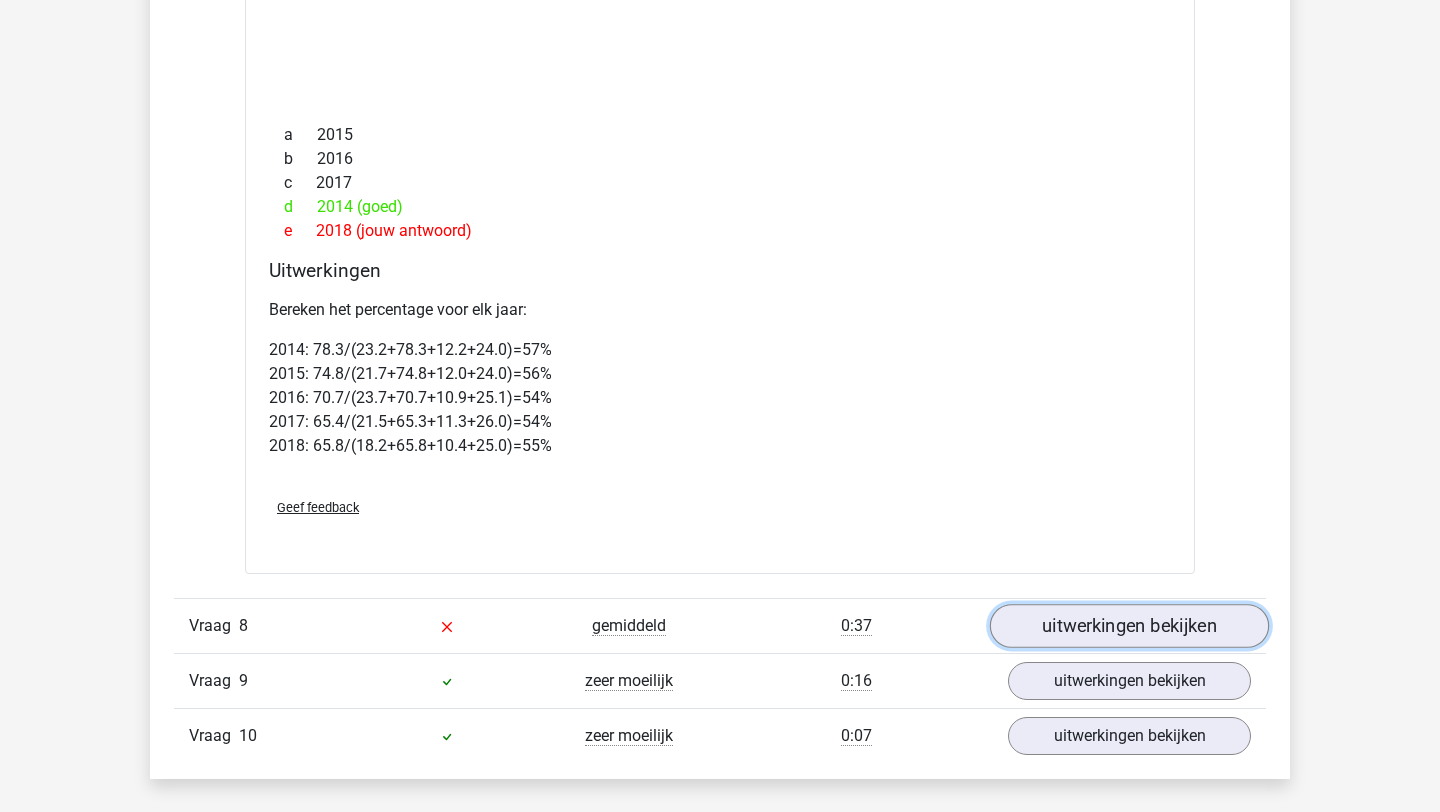 click on "uitwerkingen bekijken" at bounding box center (1129, 626) 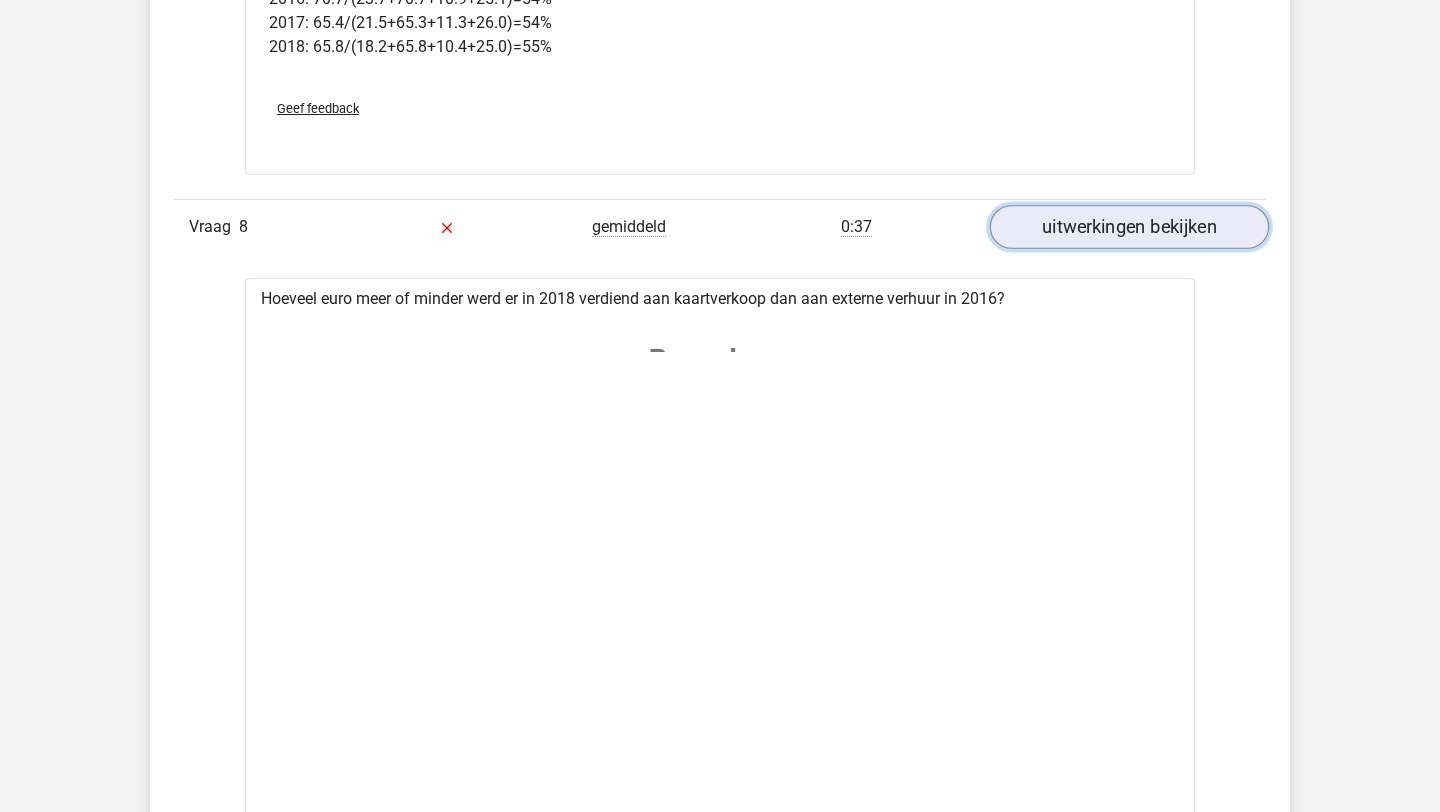 scroll, scrollTop: 7896, scrollLeft: 0, axis: vertical 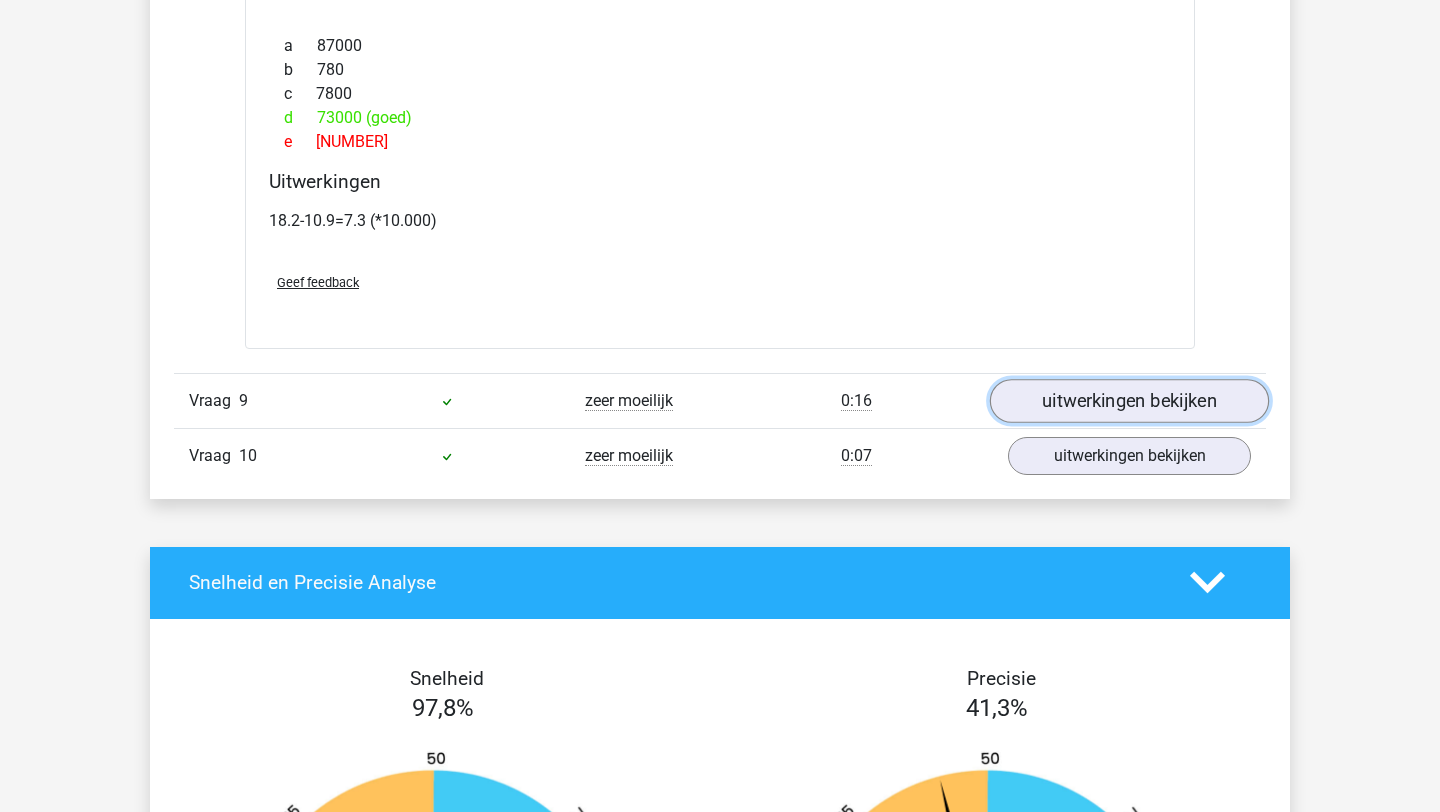 click on "uitwerkingen bekijken" at bounding box center [1129, 401] 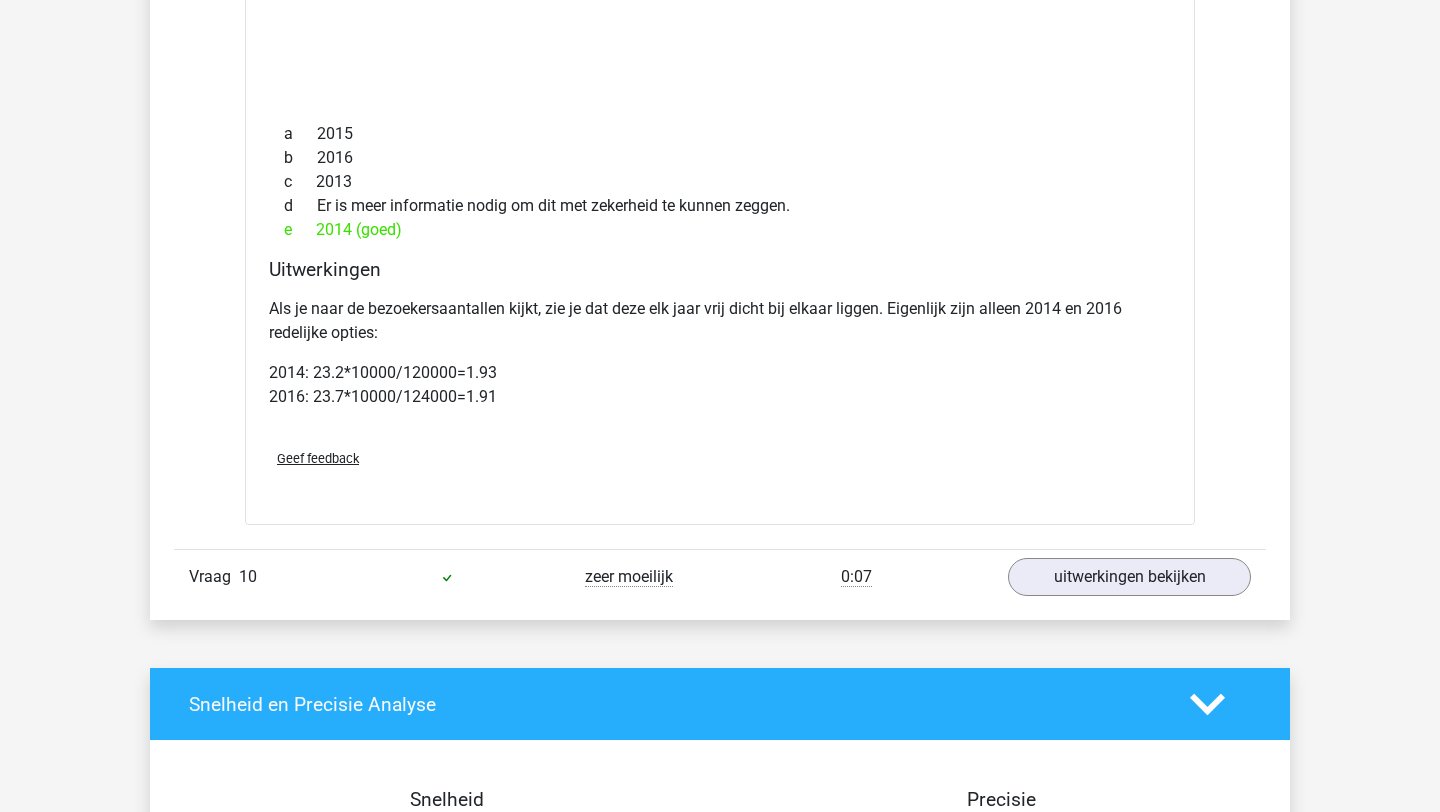 scroll, scrollTop: 10680, scrollLeft: 0, axis: vertical 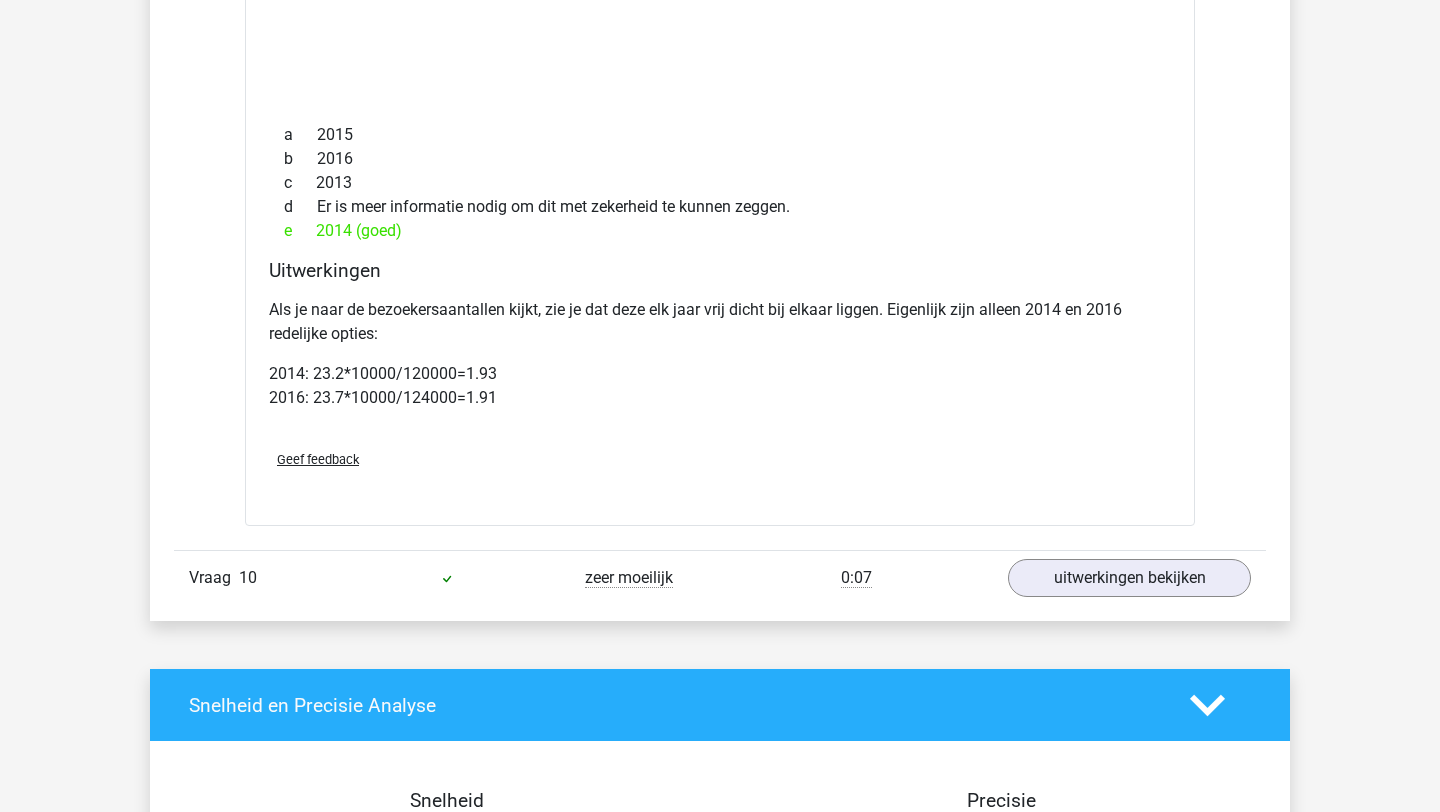 click on "Vraag
10
zeer moeilijk
0:07
uitwerkingen bekijken" at bounding box center (720, 577) 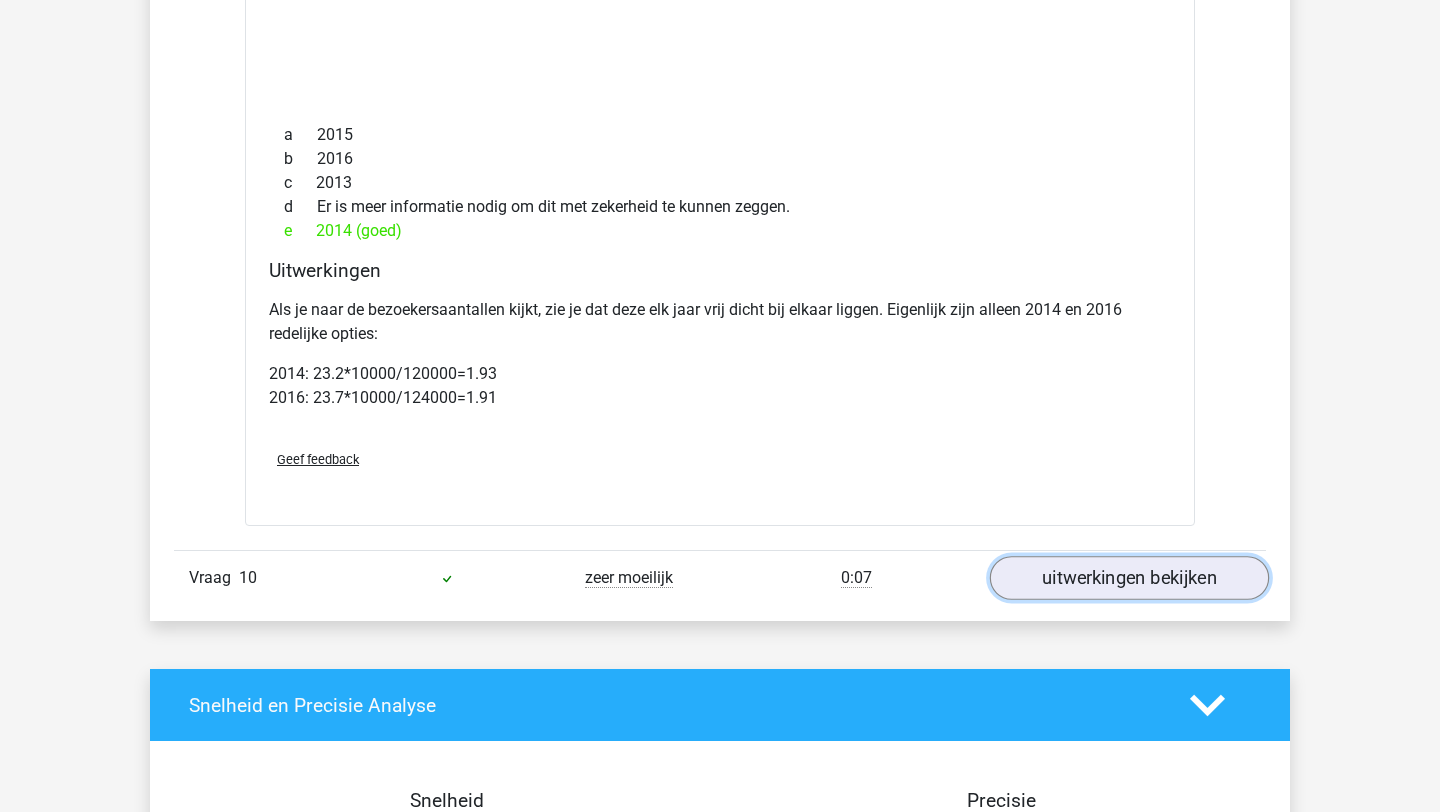 click on "uitwerkingen bekijken" at bounding box center (1129, 578) 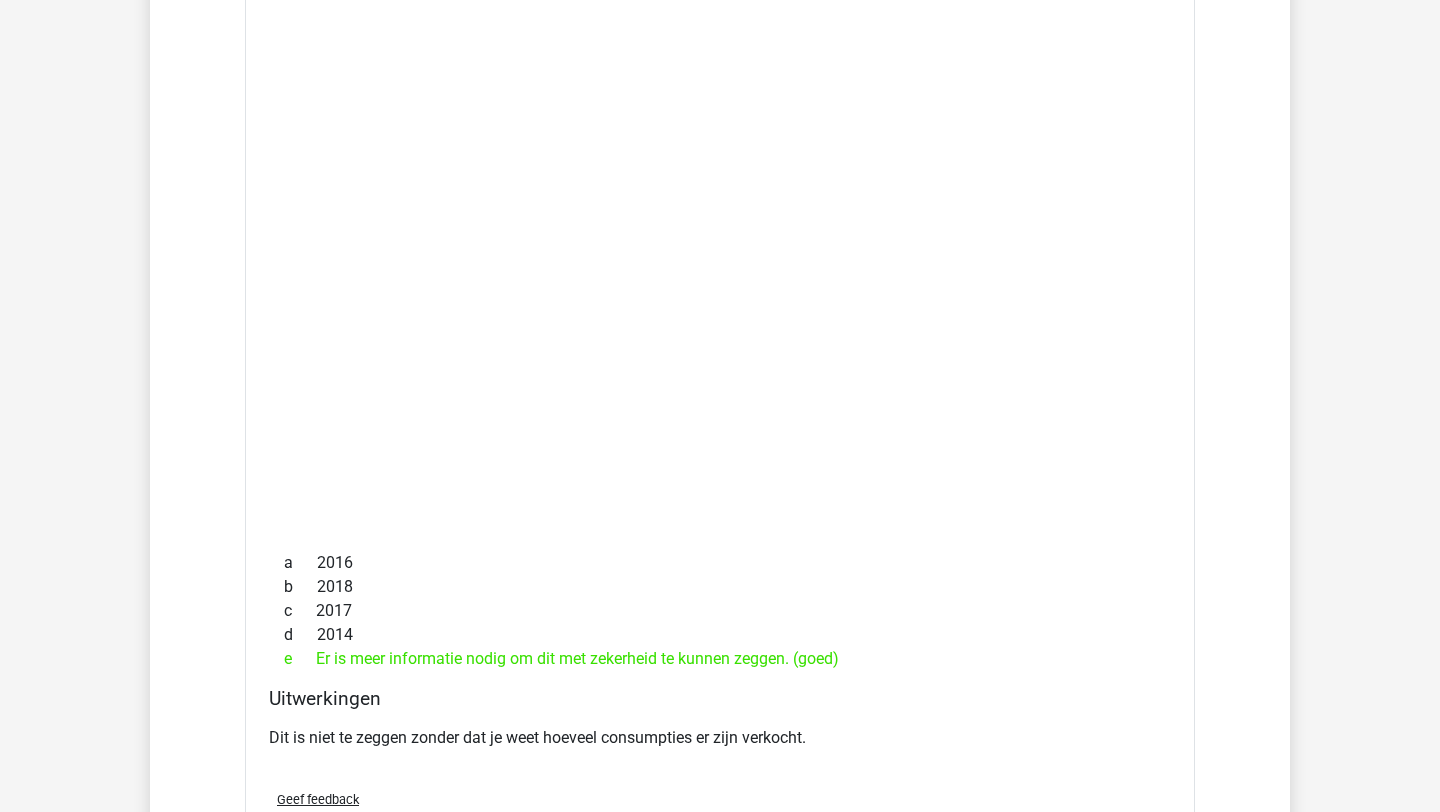 scroll, scrollTop: 11860, scrollLeft: 0, axis: vertical 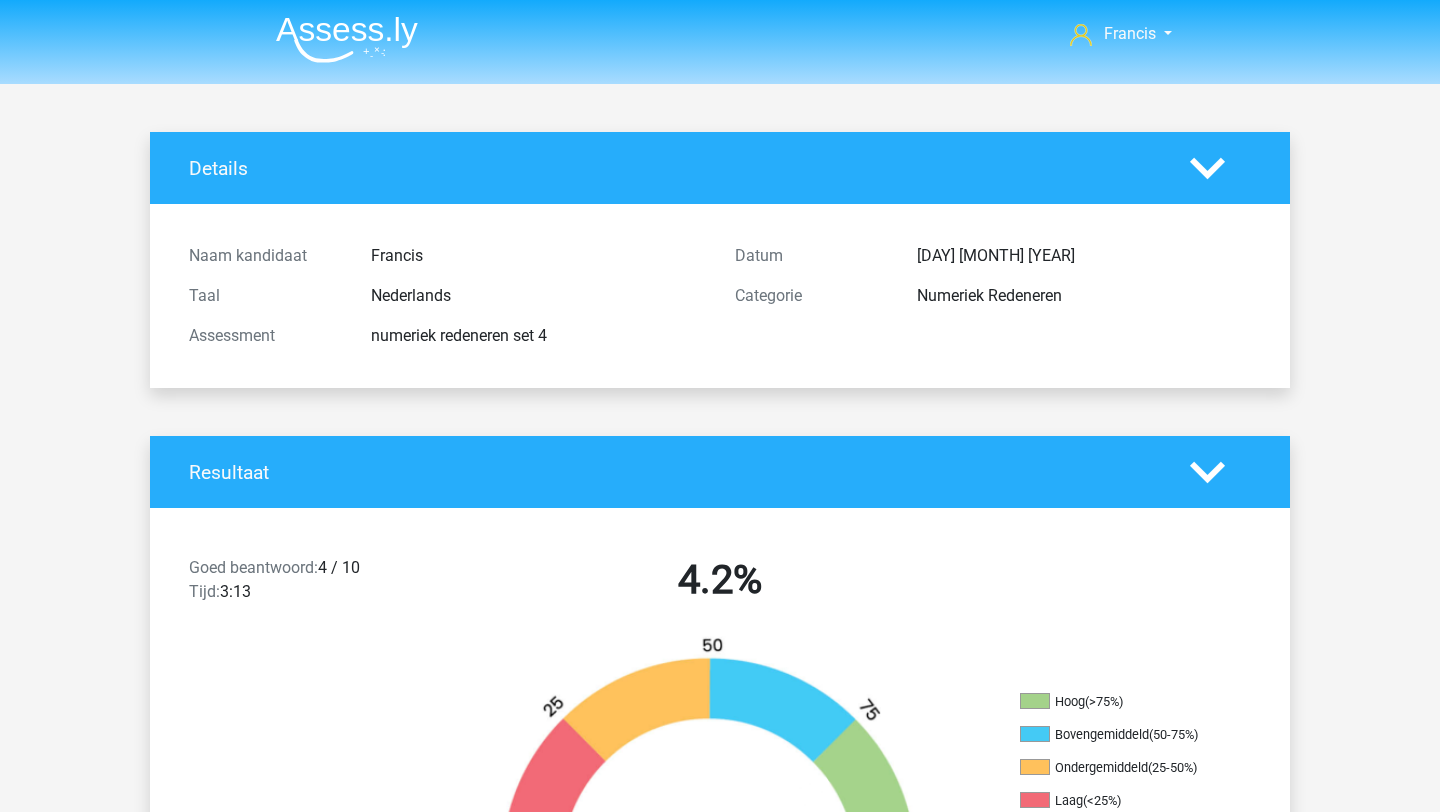 click at bounding box center [347, 39] 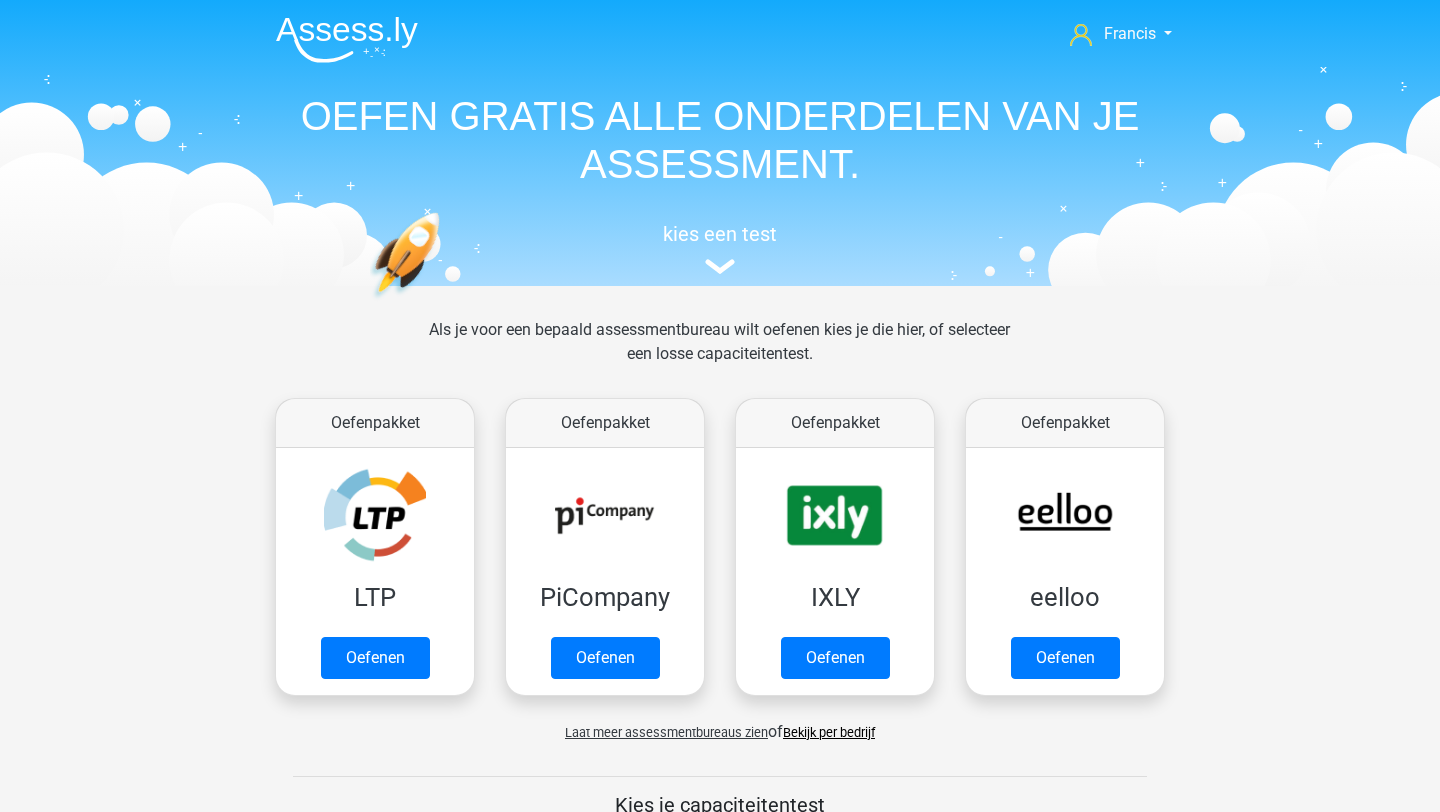 scroll, scrollTop: 0, scrollLeft: 0, axis: both 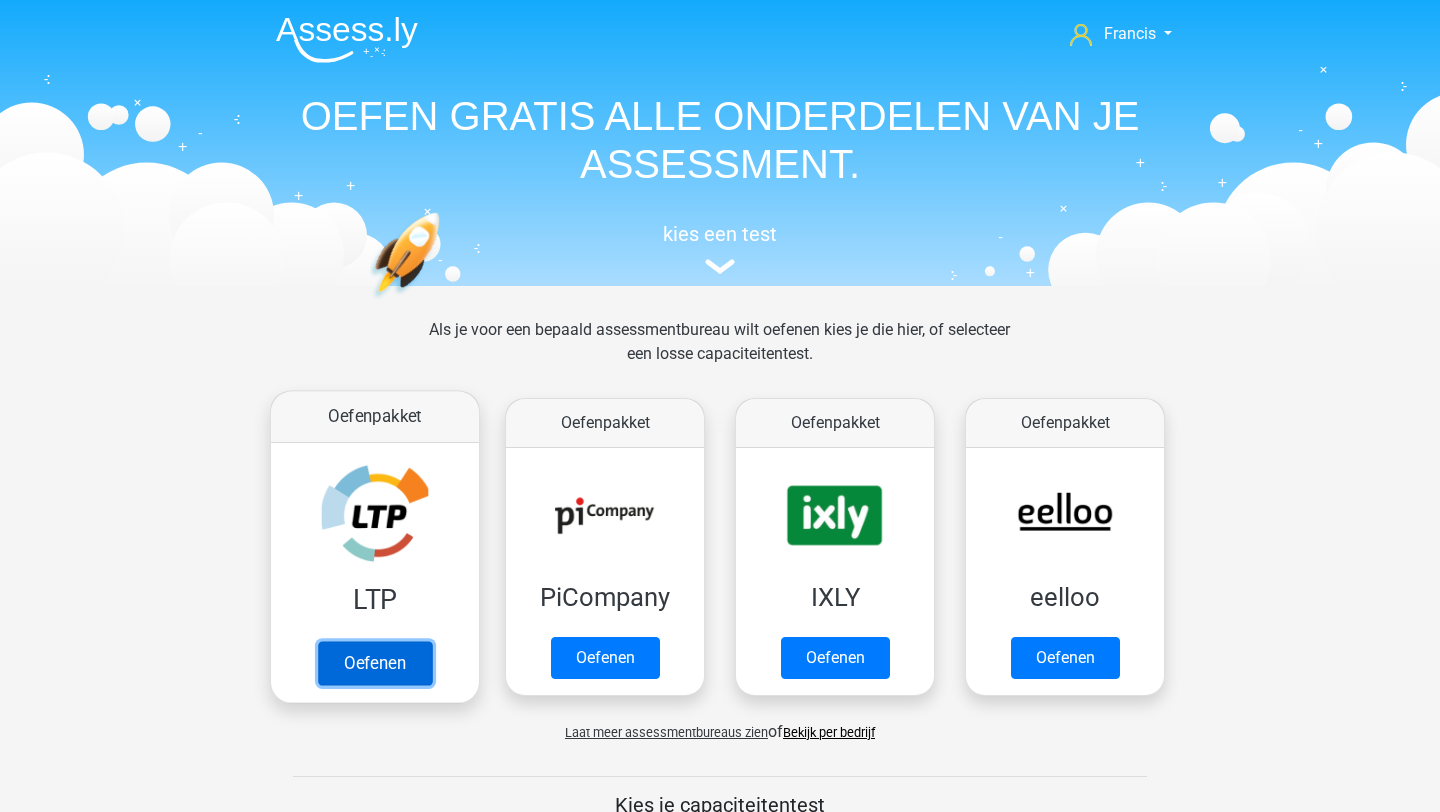 click on "Oefenen" at bounding box center (375, 663) 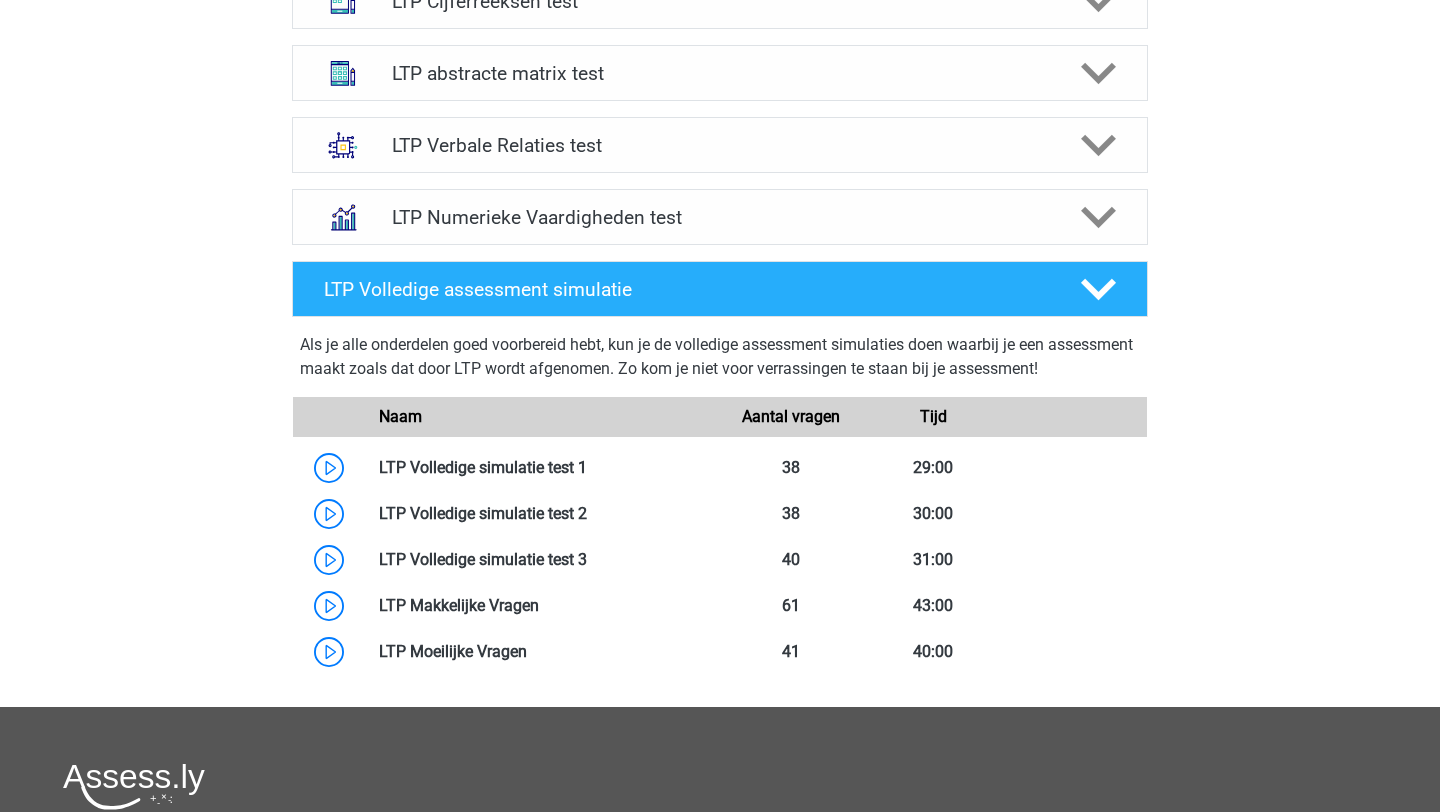 scroll, scrollTop: 878, scrollLeft: 0, axis: vertical 